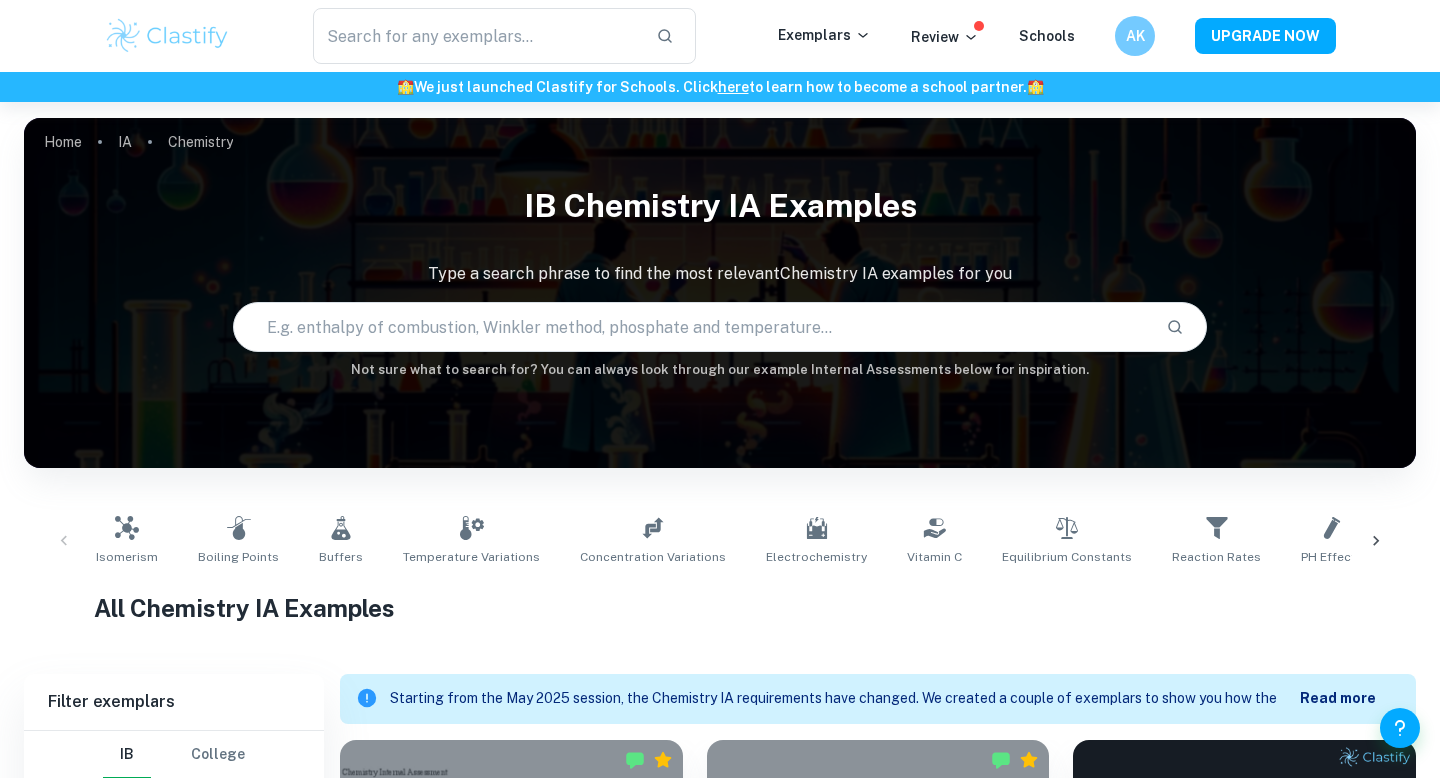 scroll, scrollTop: 339, scrollLeft: 0, axis: vertical 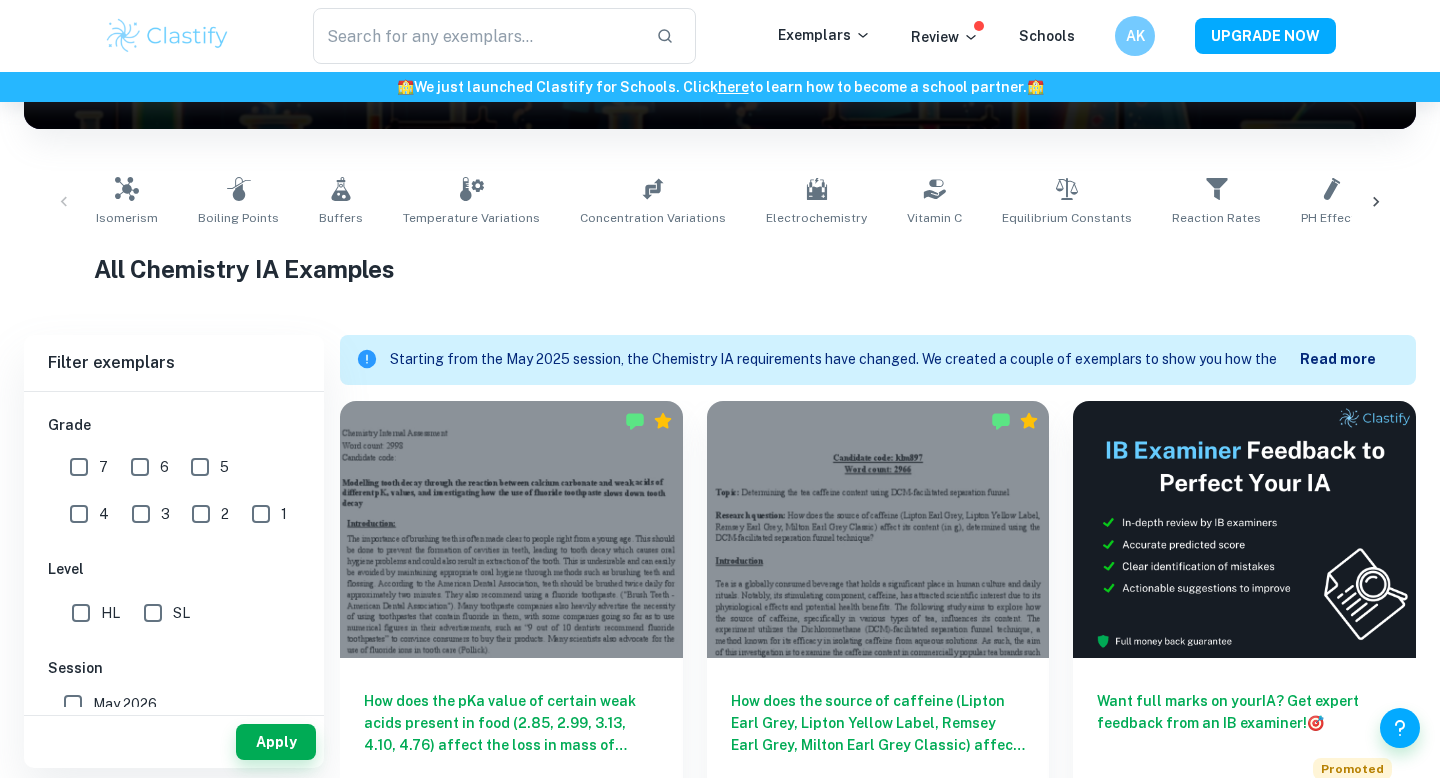 click on "7" at bounding box center [79, 467] 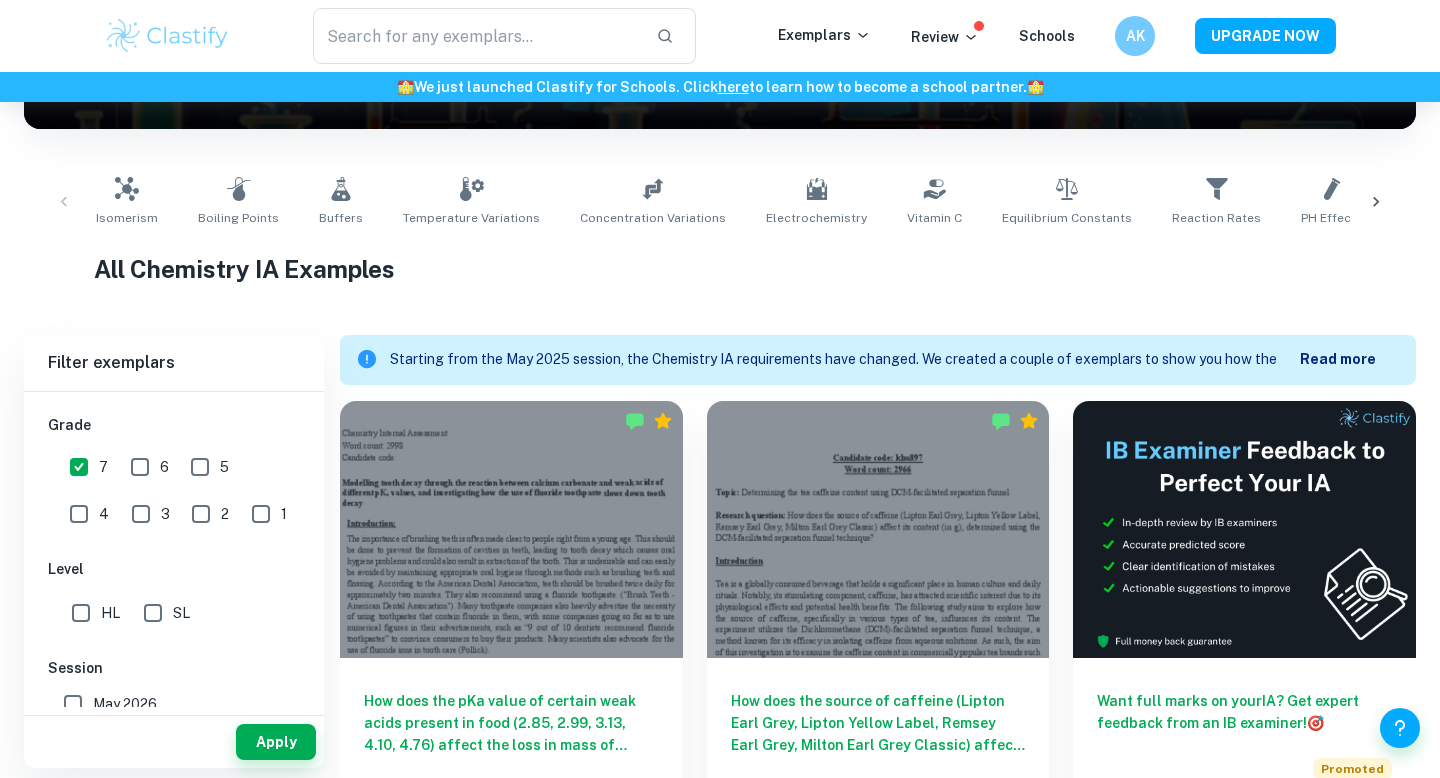 click on "SL" at bounding box center (153, 613) 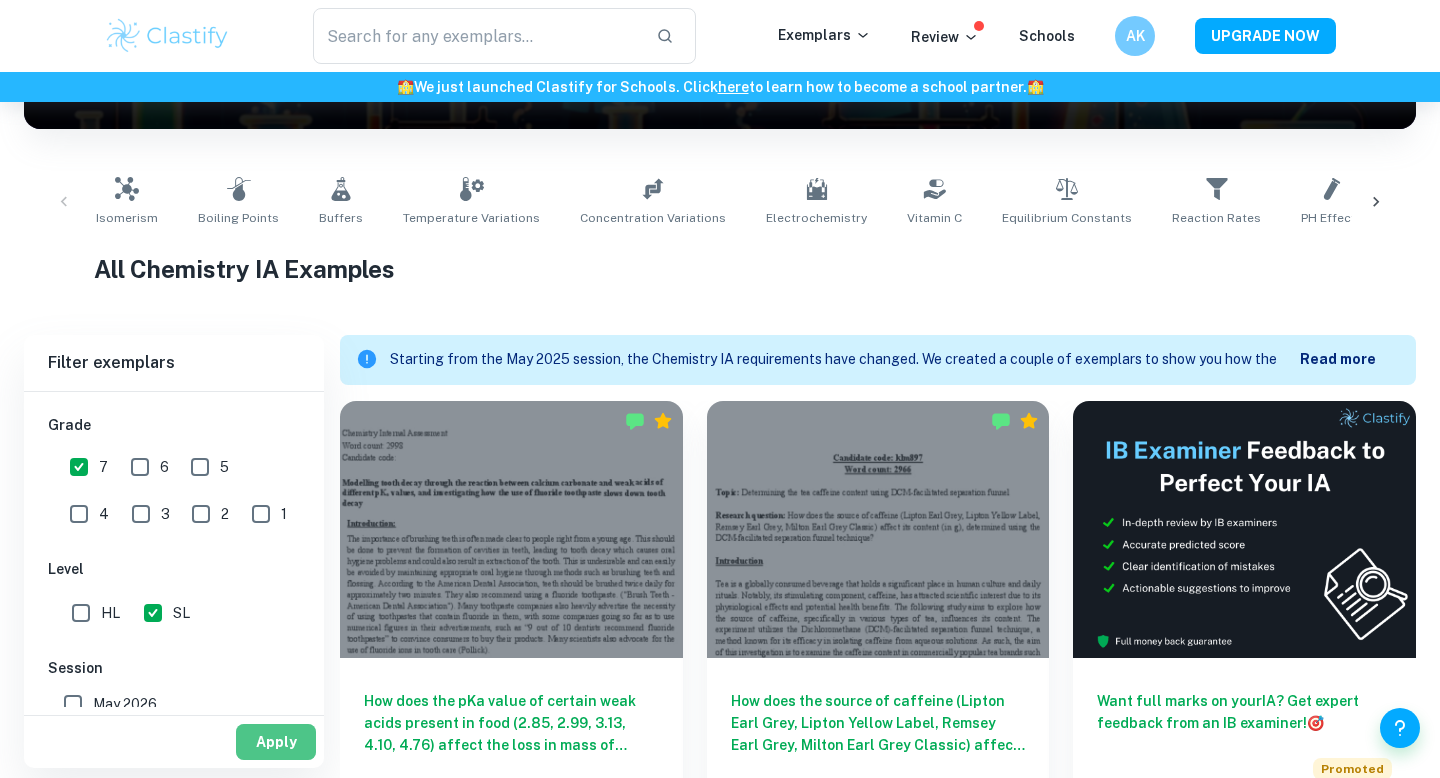 click on "Apply" at bounding box center [276, 742] 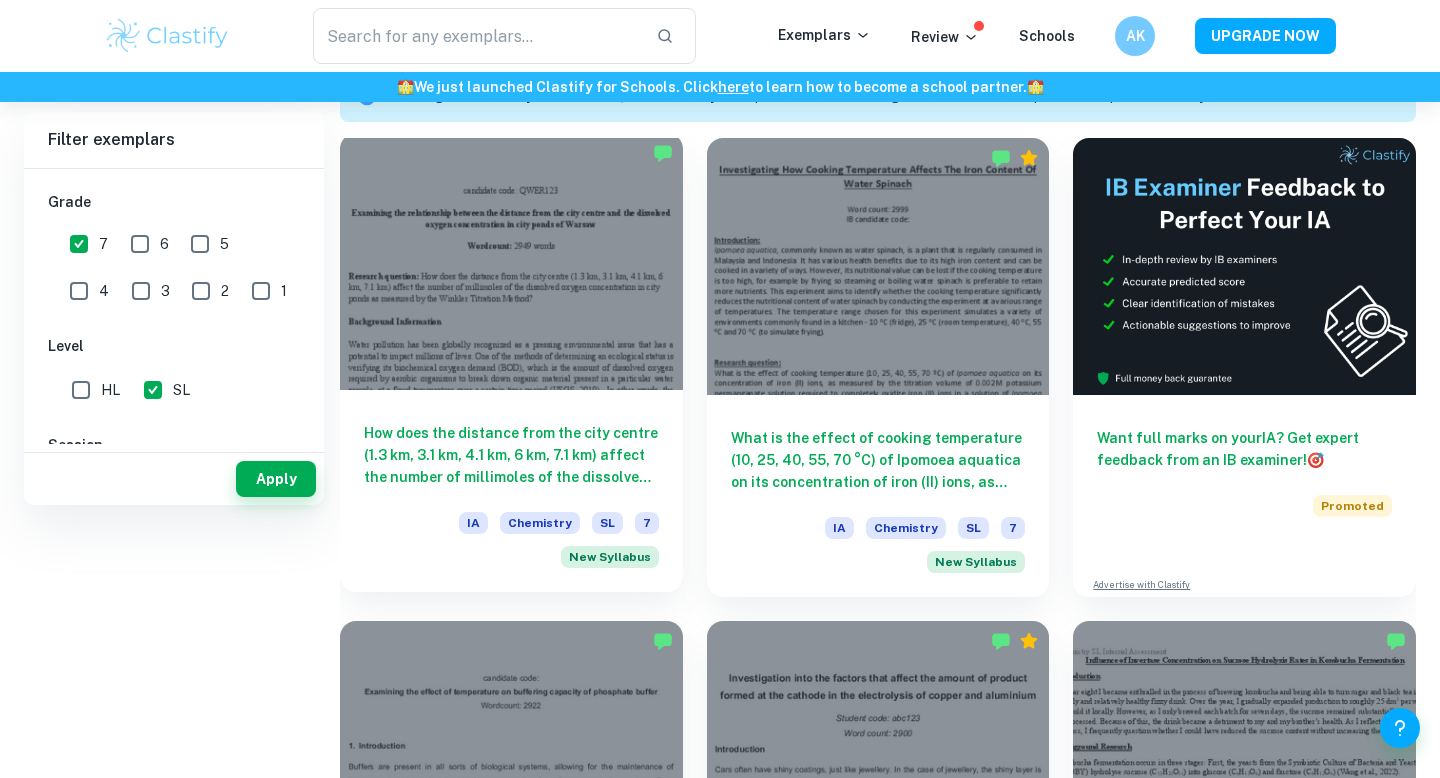 scroll, scrollTop: 877, scrollLeft: 0, axis: vertical 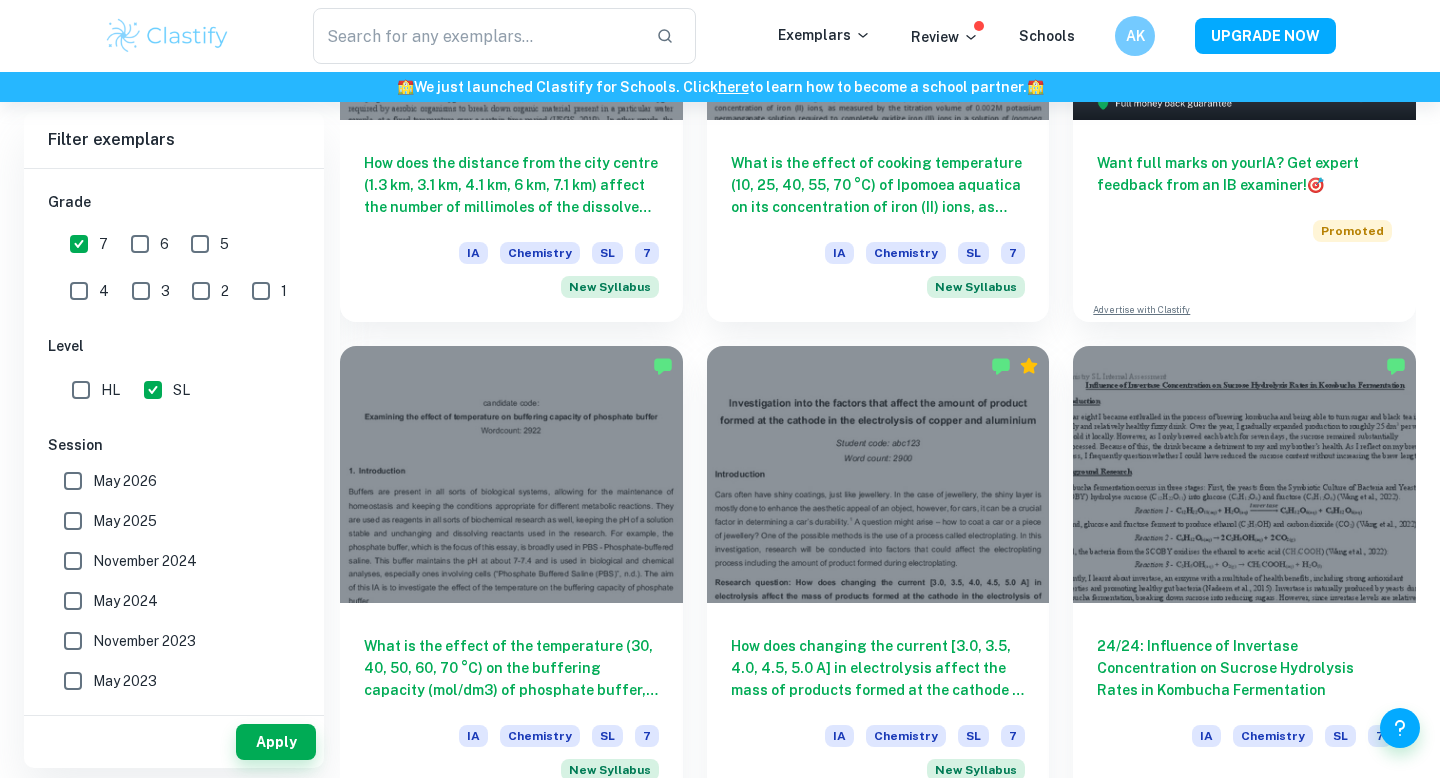 click on "May 2025" at bounding box center (73, 521) 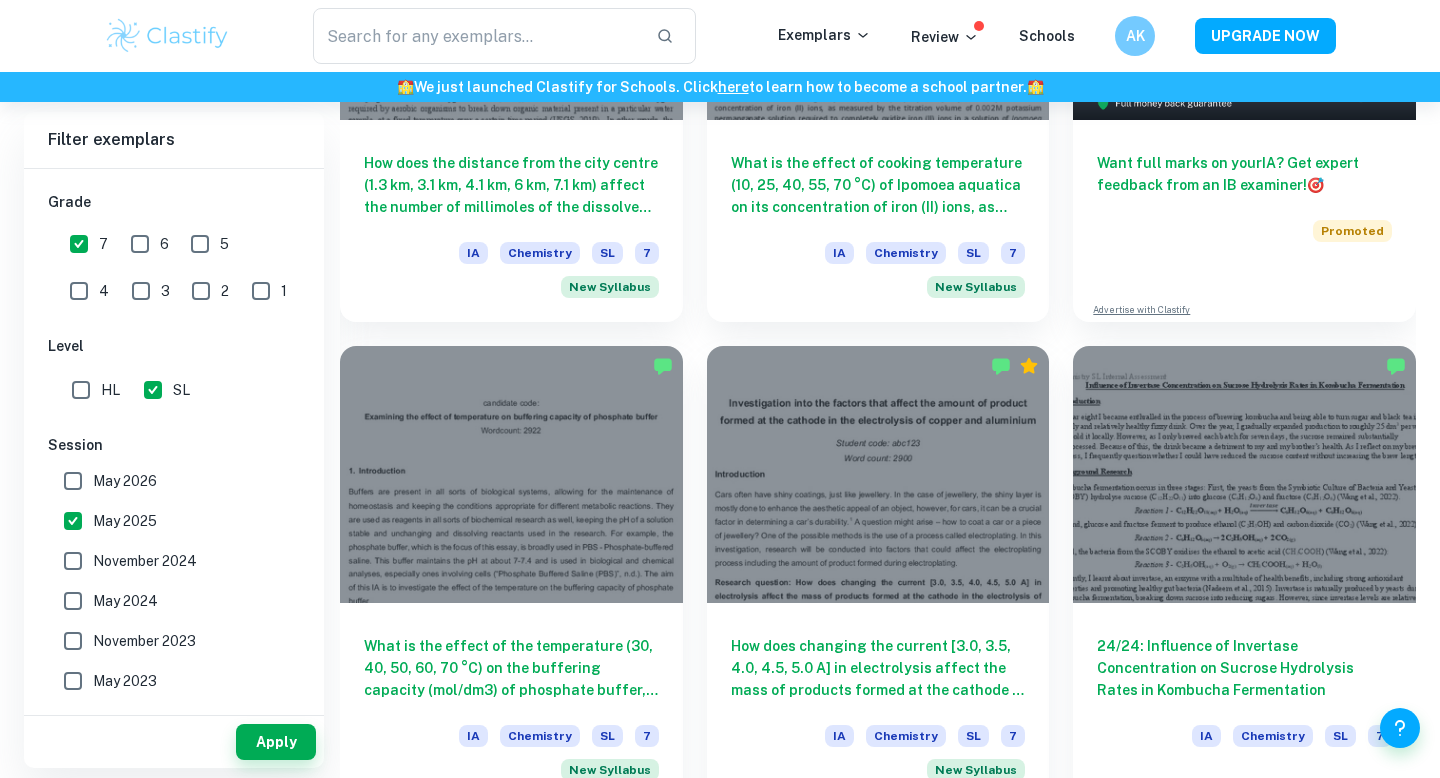 click on "May 2026" at bounding box center [73, 481] 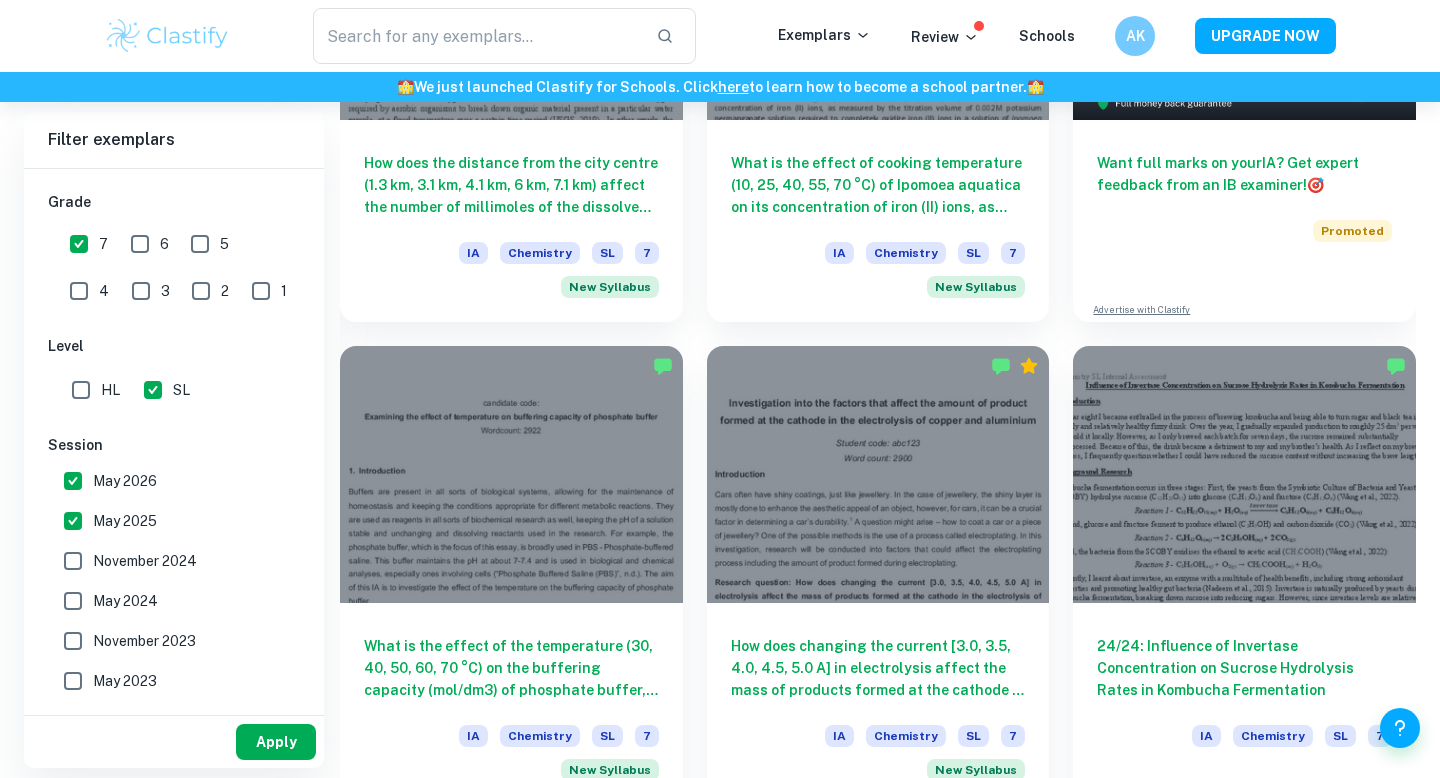 click on "Apply" at bounding box center [276, 742] 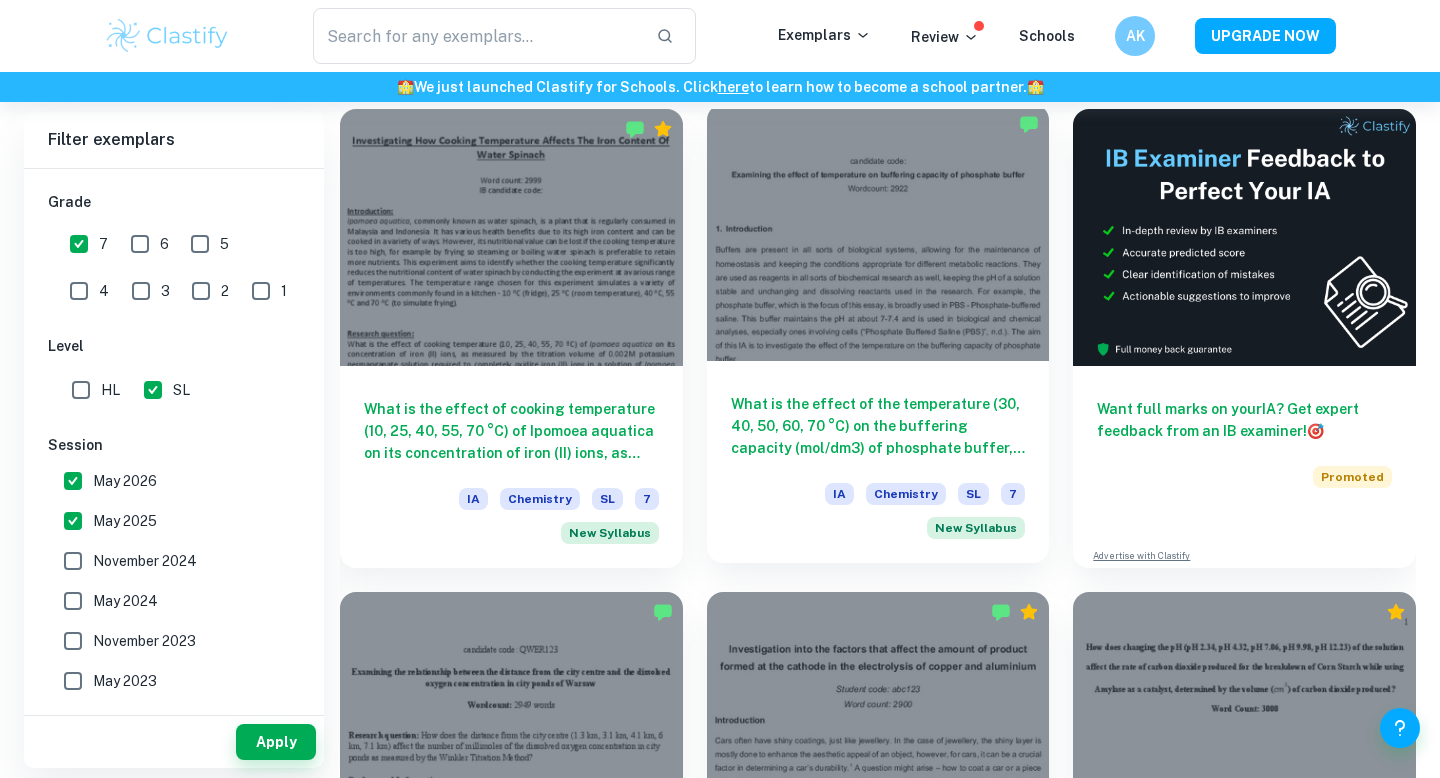 scroll, scrollTop: 630, scrollLeft: 0, axis: vertical 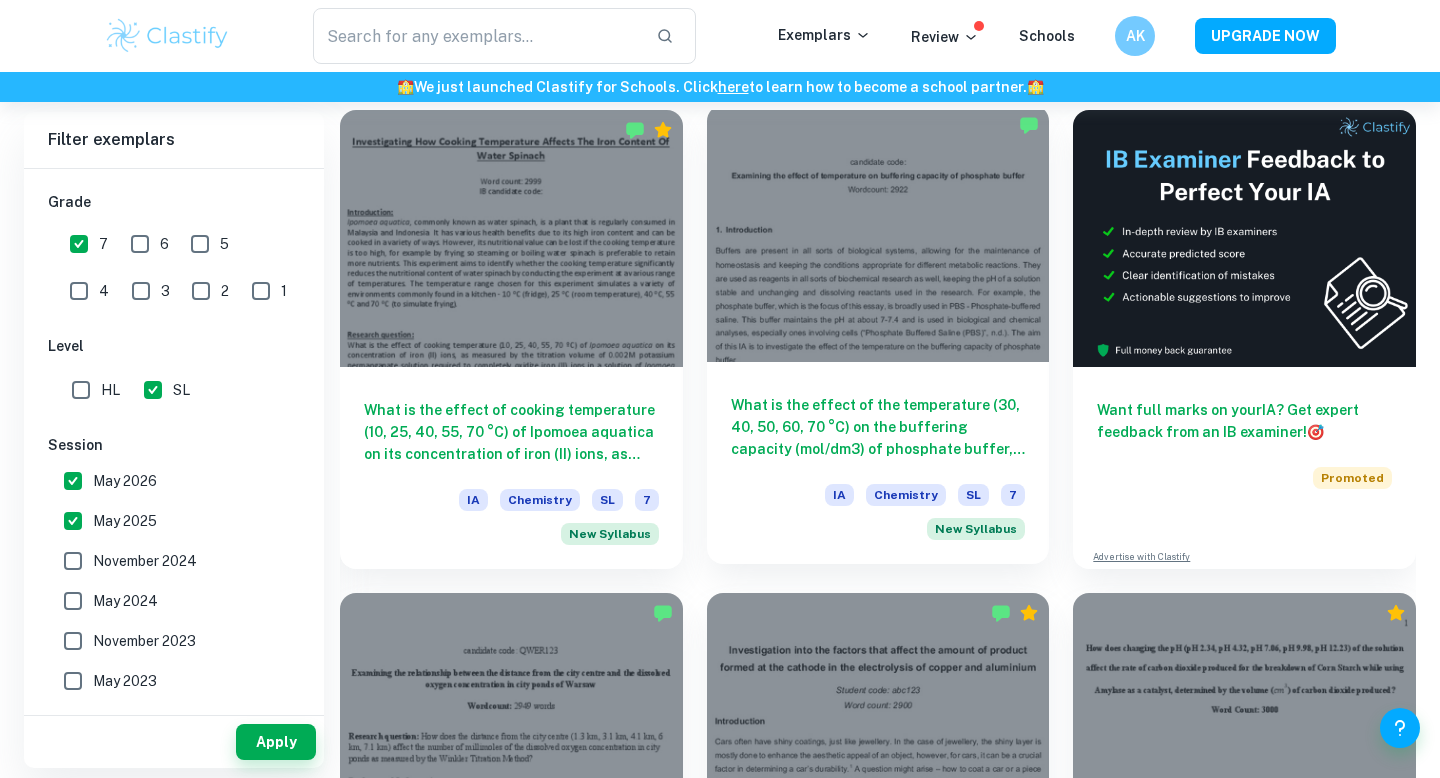 click at bounding box center [878, 233] 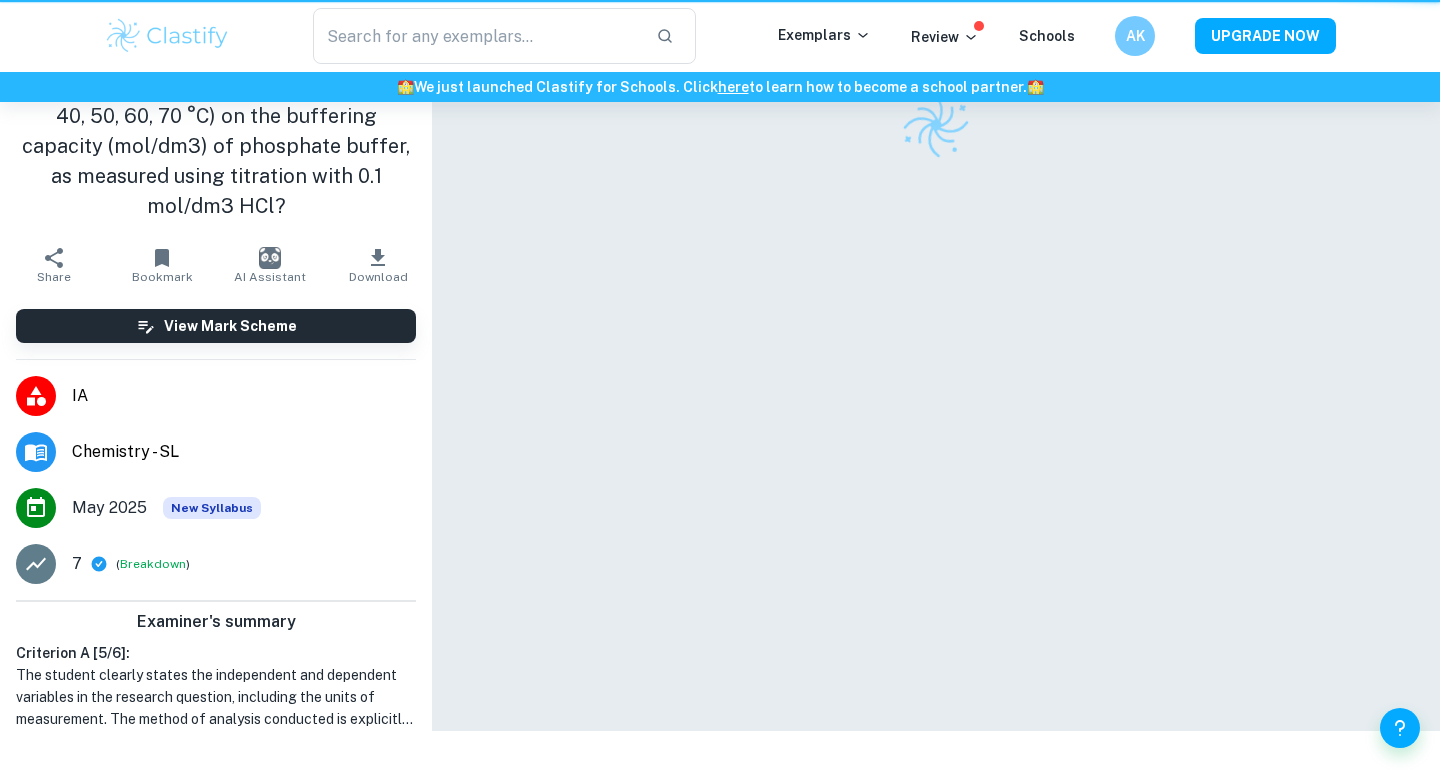 scroll, scrollTop: 0, scrollLeft: 0, axis: both 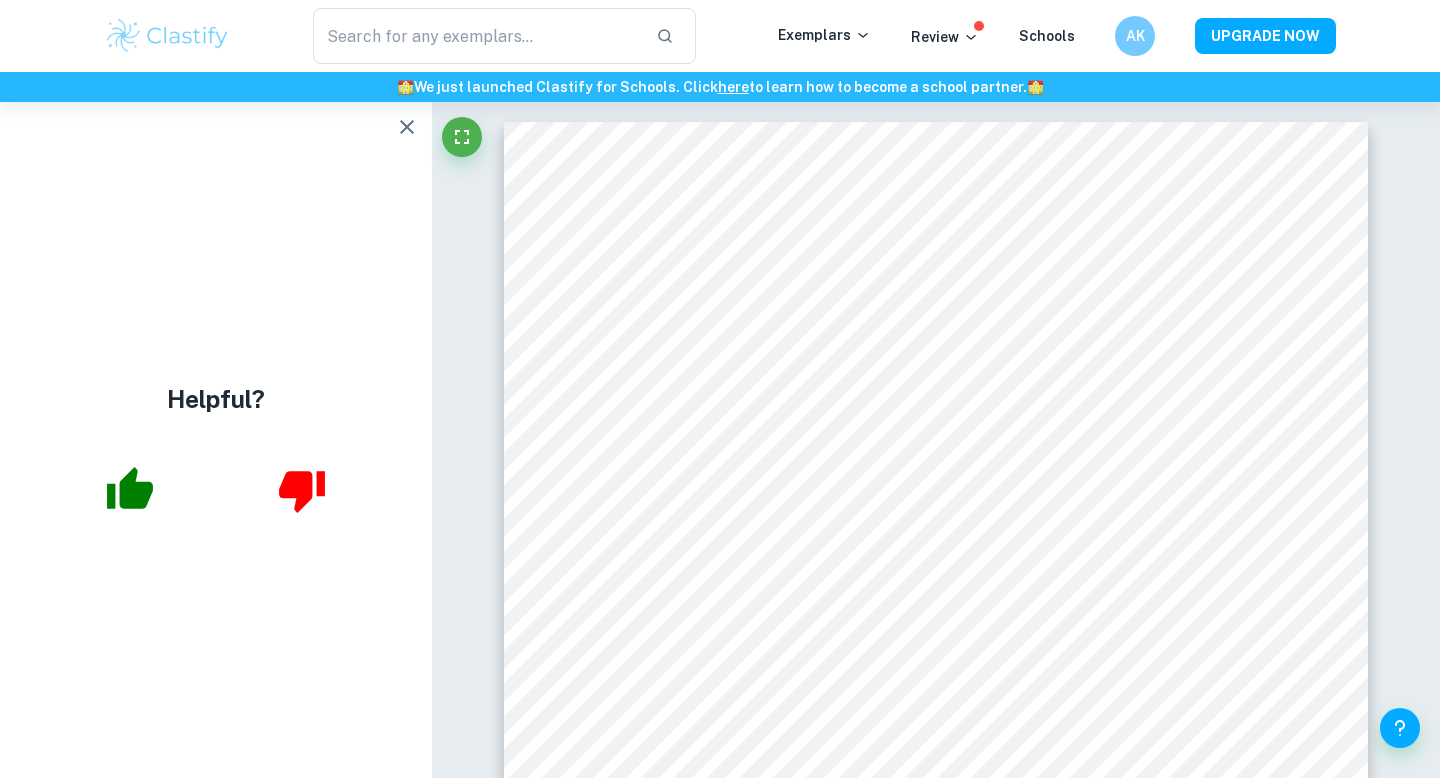 click 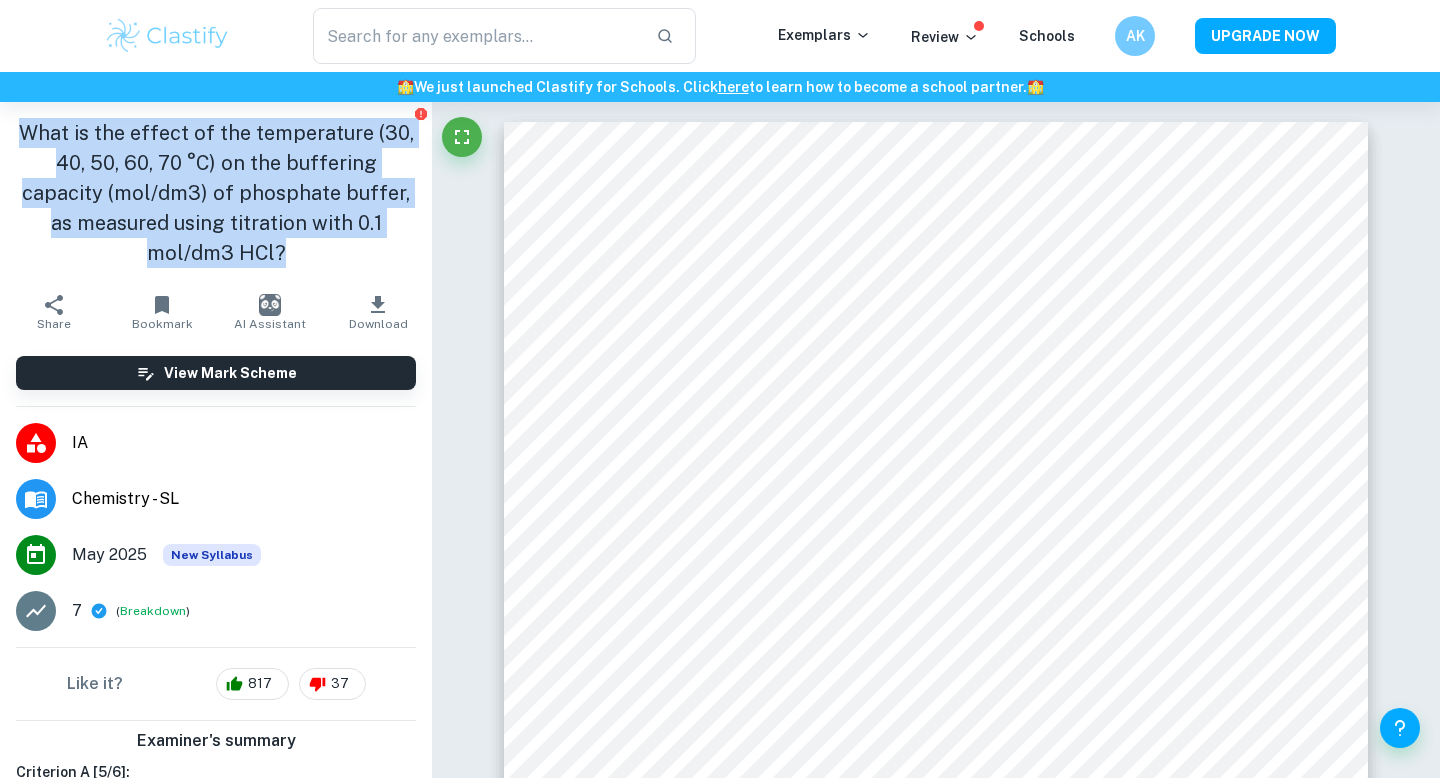 drag, startPoint x: 25, startPoint y: 131, endPoint x: 255, endPoint y: 247, distance: 257.5966 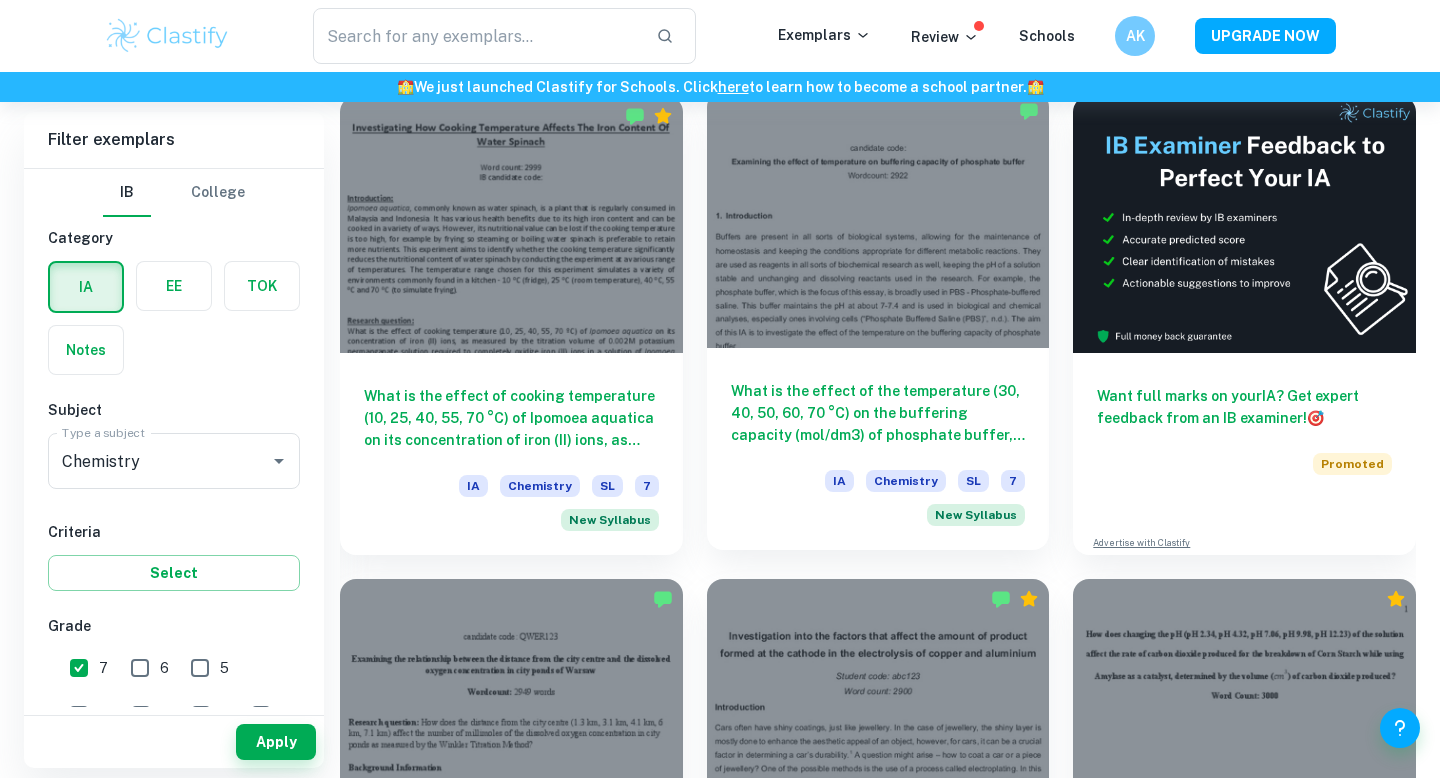 scroll, scrollTop: 625, scrollLeft: 0, axis: vertical 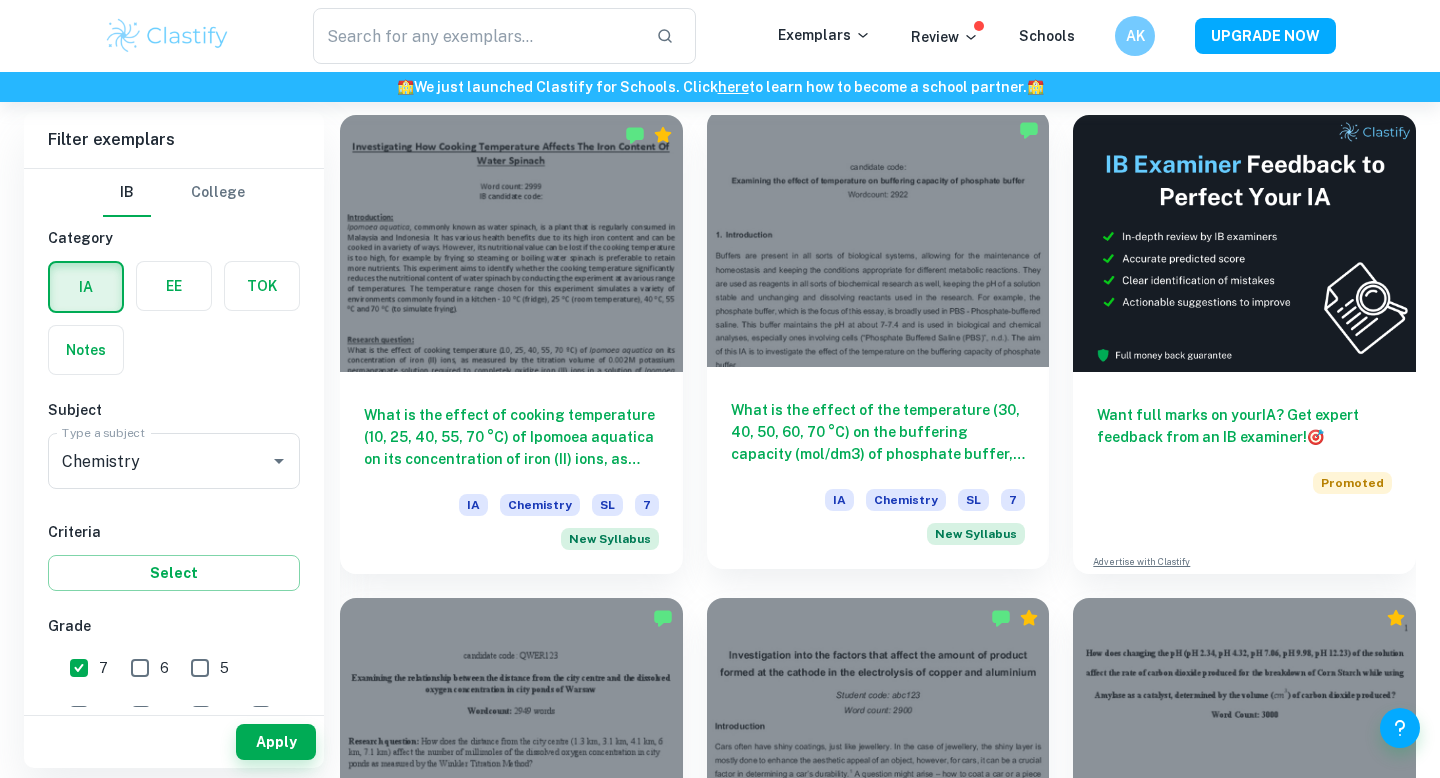 click at bounding box center (878, 238) 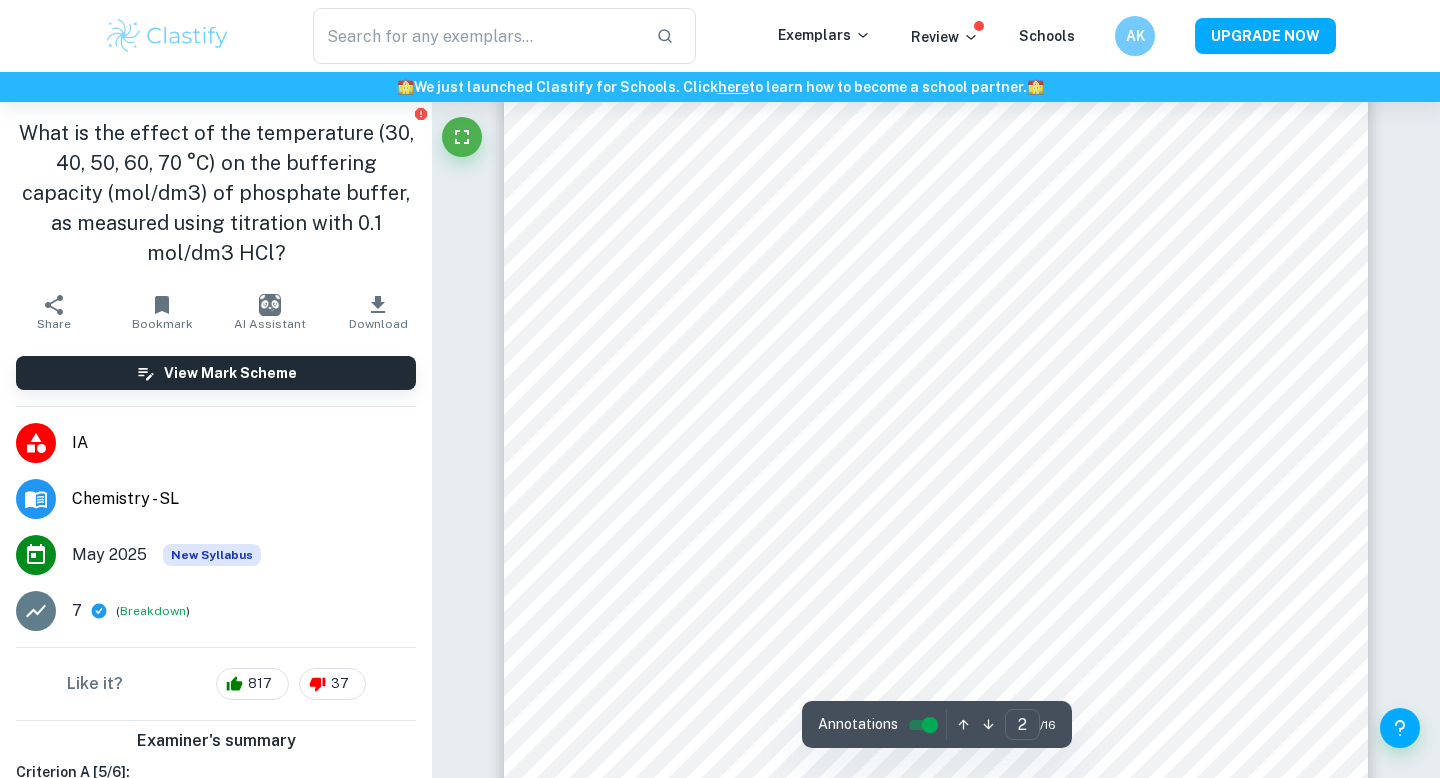 scroll, scrollTop: 1433, scrollLeft: 0, axis: vertical 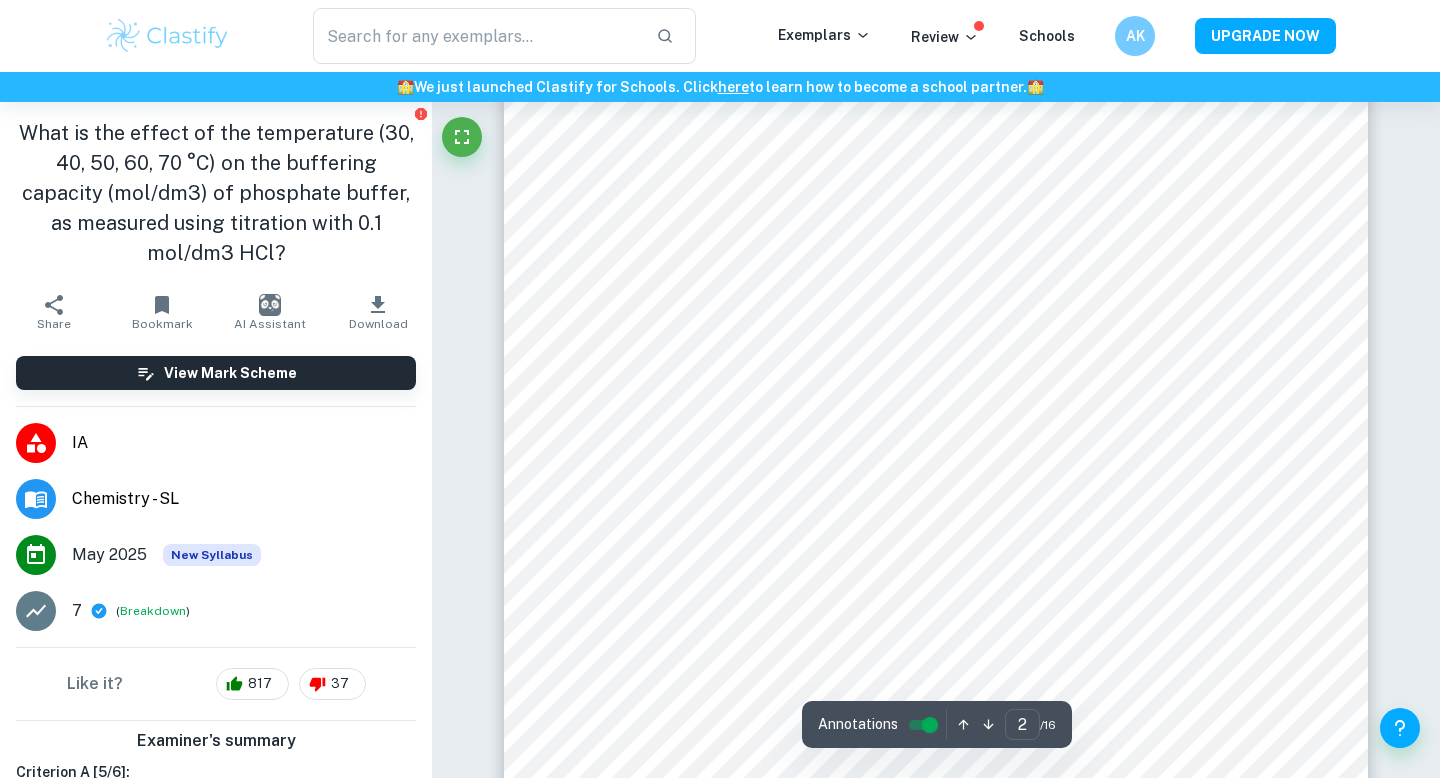 type on "1" 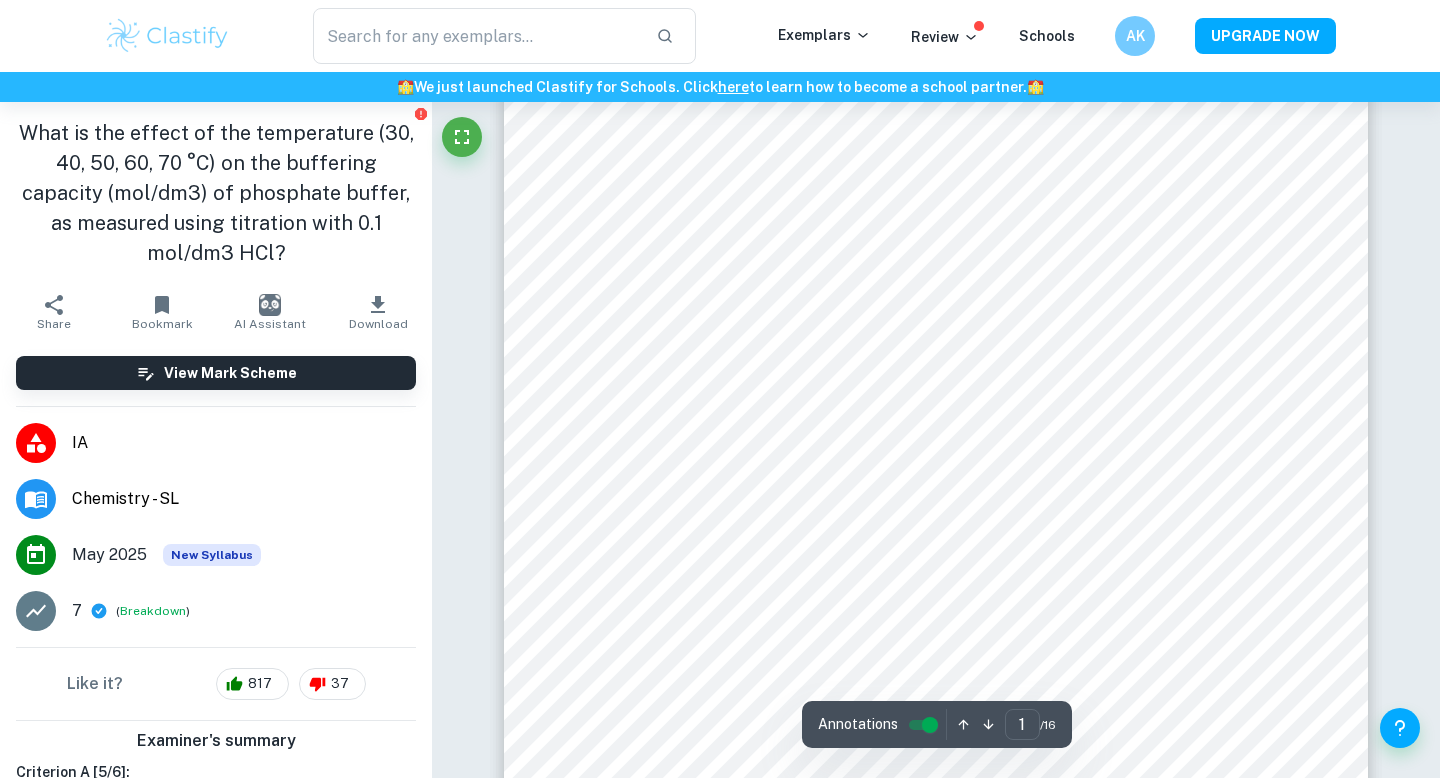 scroll, scrollTop: 0, scrollLeft: 0, axis: both 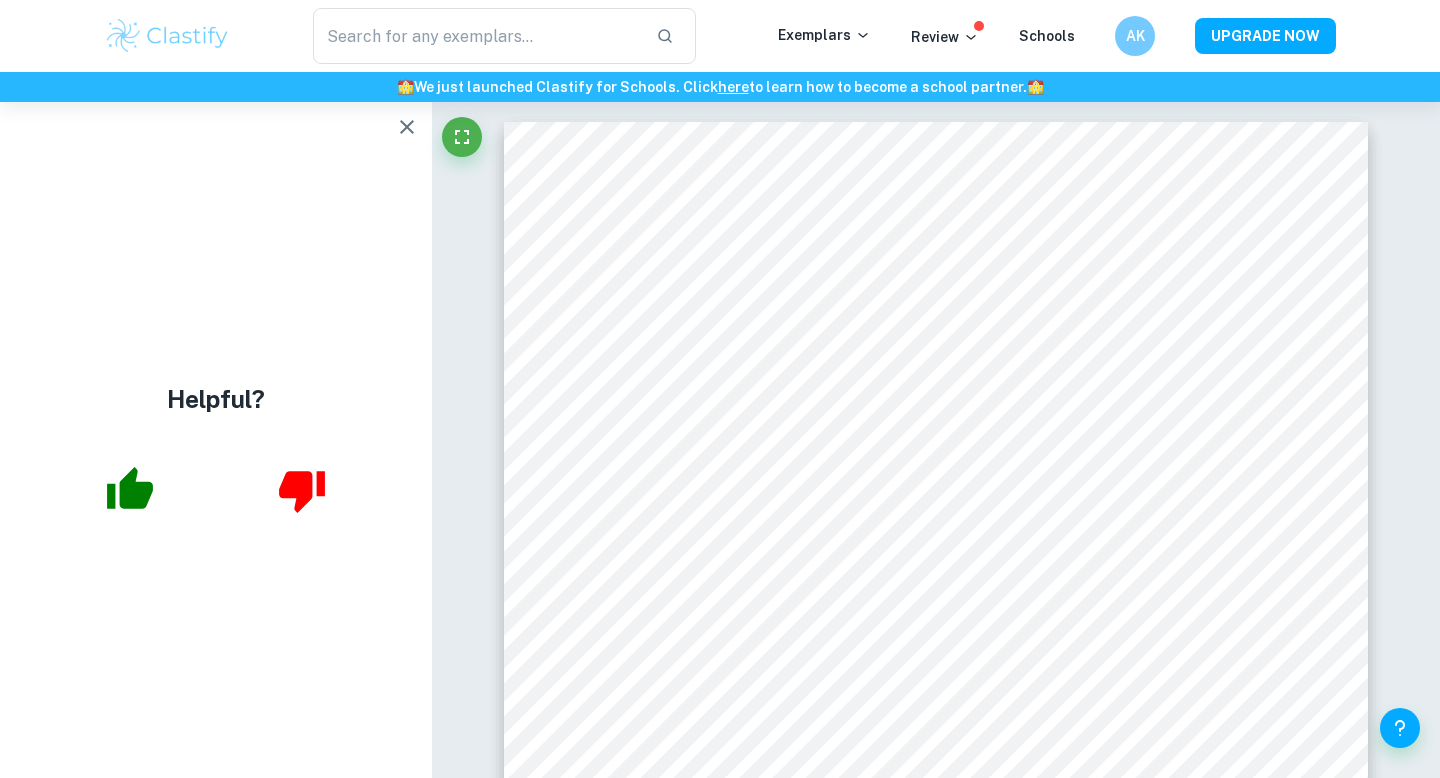 click 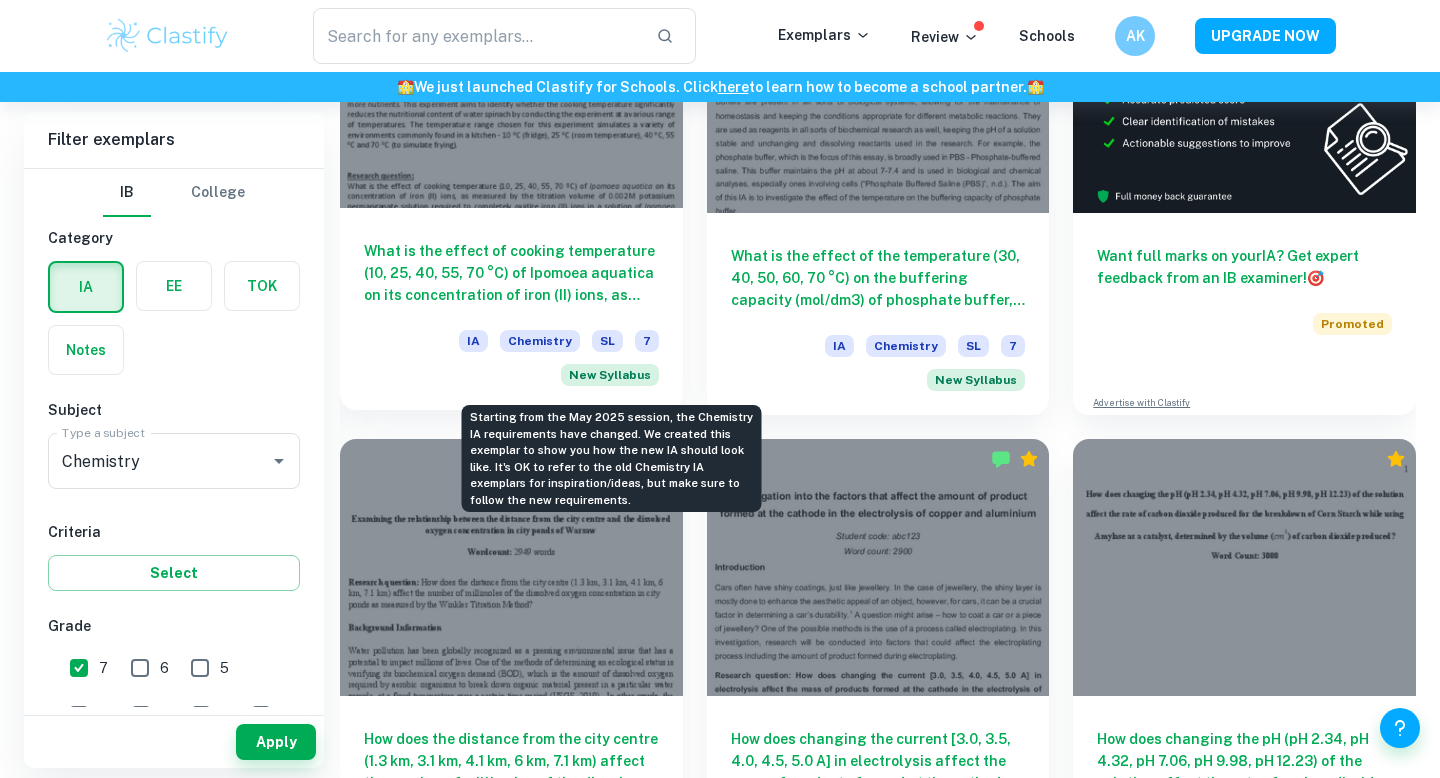 scroll, scrollTop: 1039, scrollLeft: 0, axis: vertical 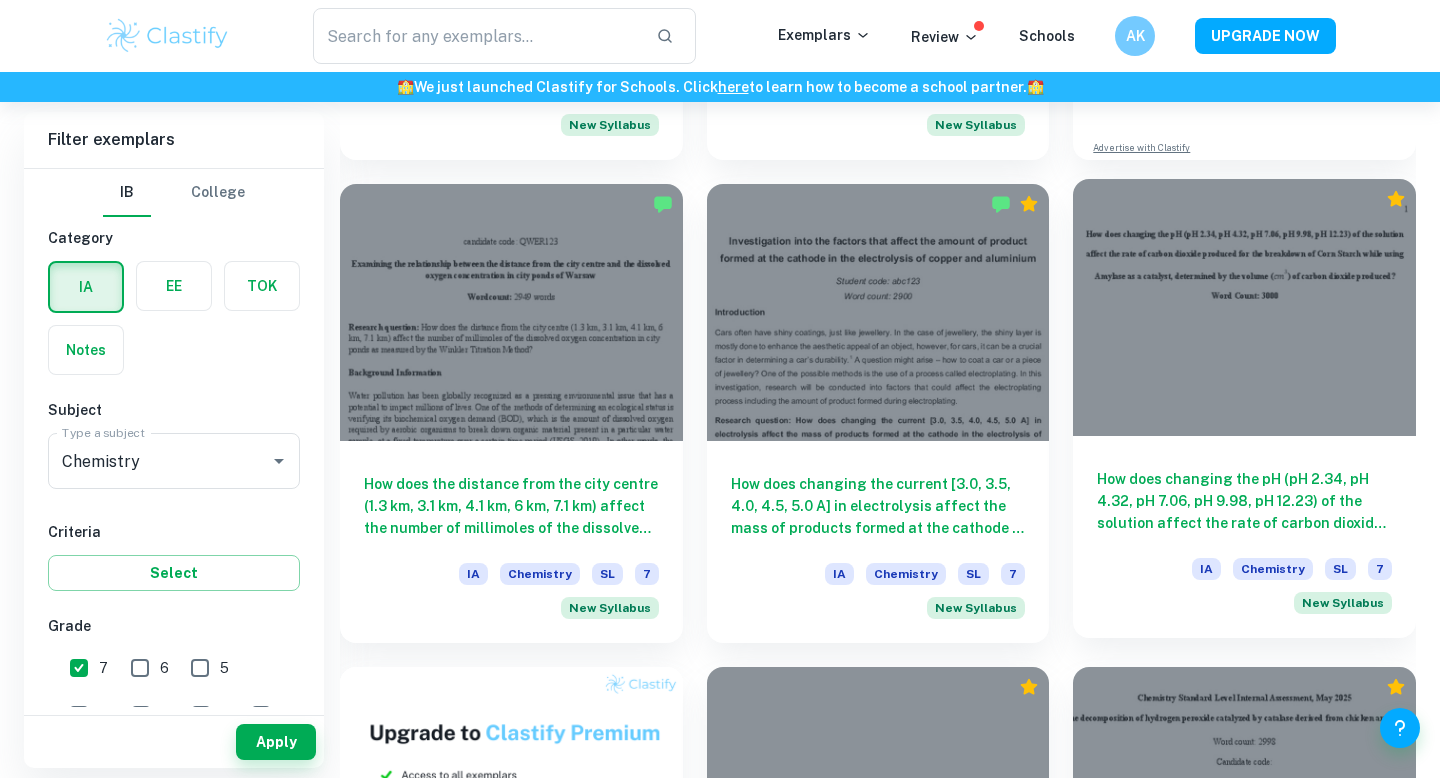 click on "How does changing the pH (pH 2.34, pH 4.32, pH 7.06, pH 9.98, pH 12.23) of the solution affect the rate of carbon dioxide produced for the breakdown of Corn Starch while using Amylase as a catalyst, determined by the volume (cm3) of carbon dioxide produced?" at bounding box center [1244, 501] 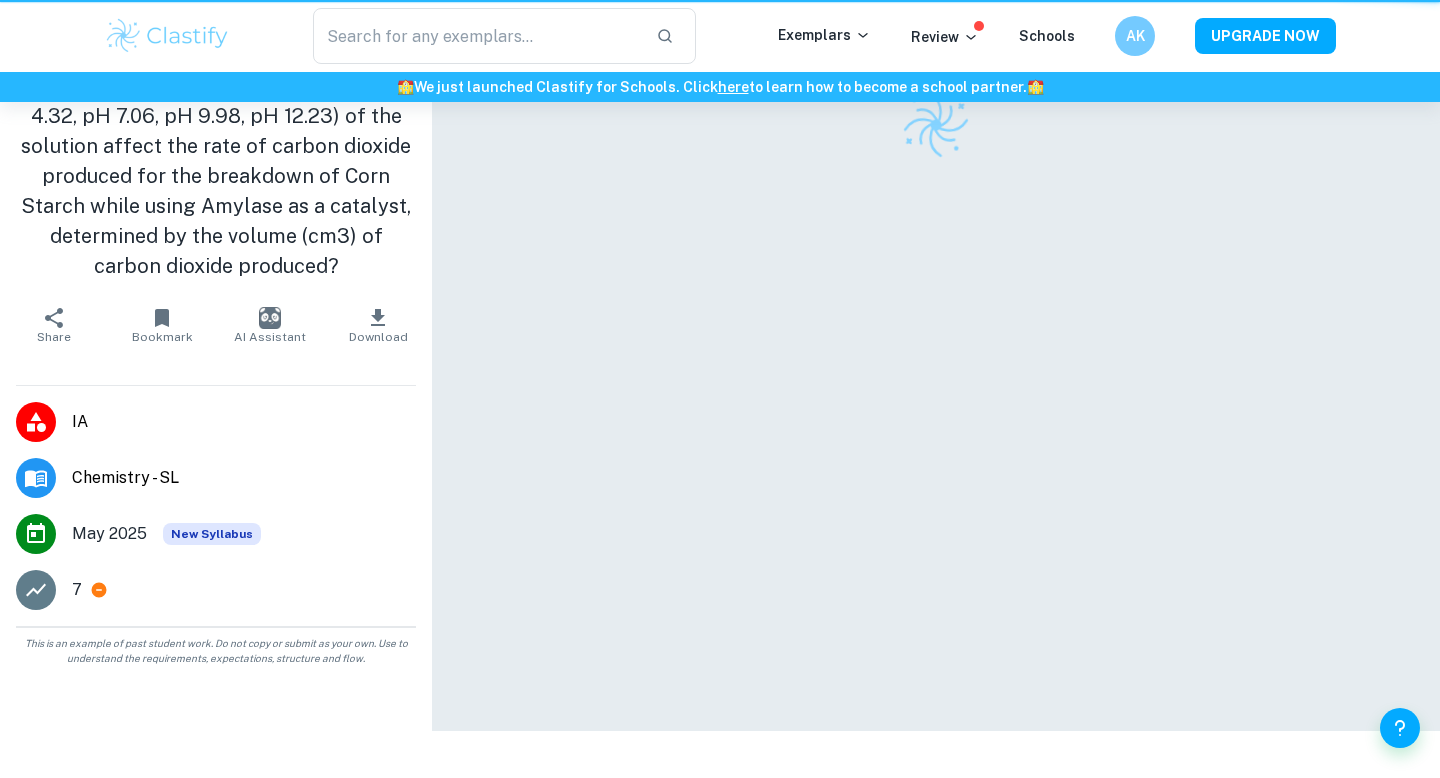 scroll, scrollTop: 0, scrollLeft: 0, axis: both 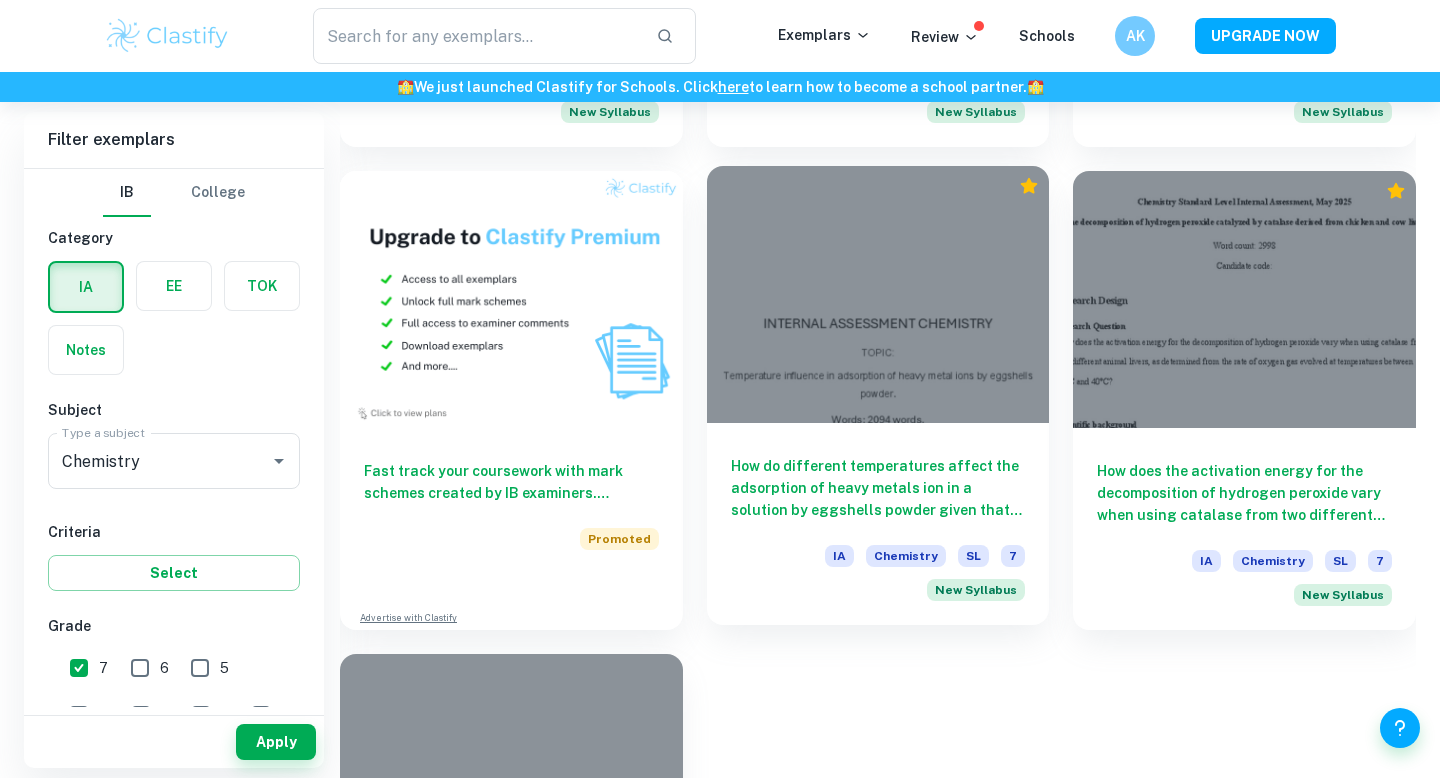 click at bounding box center [878, 294] 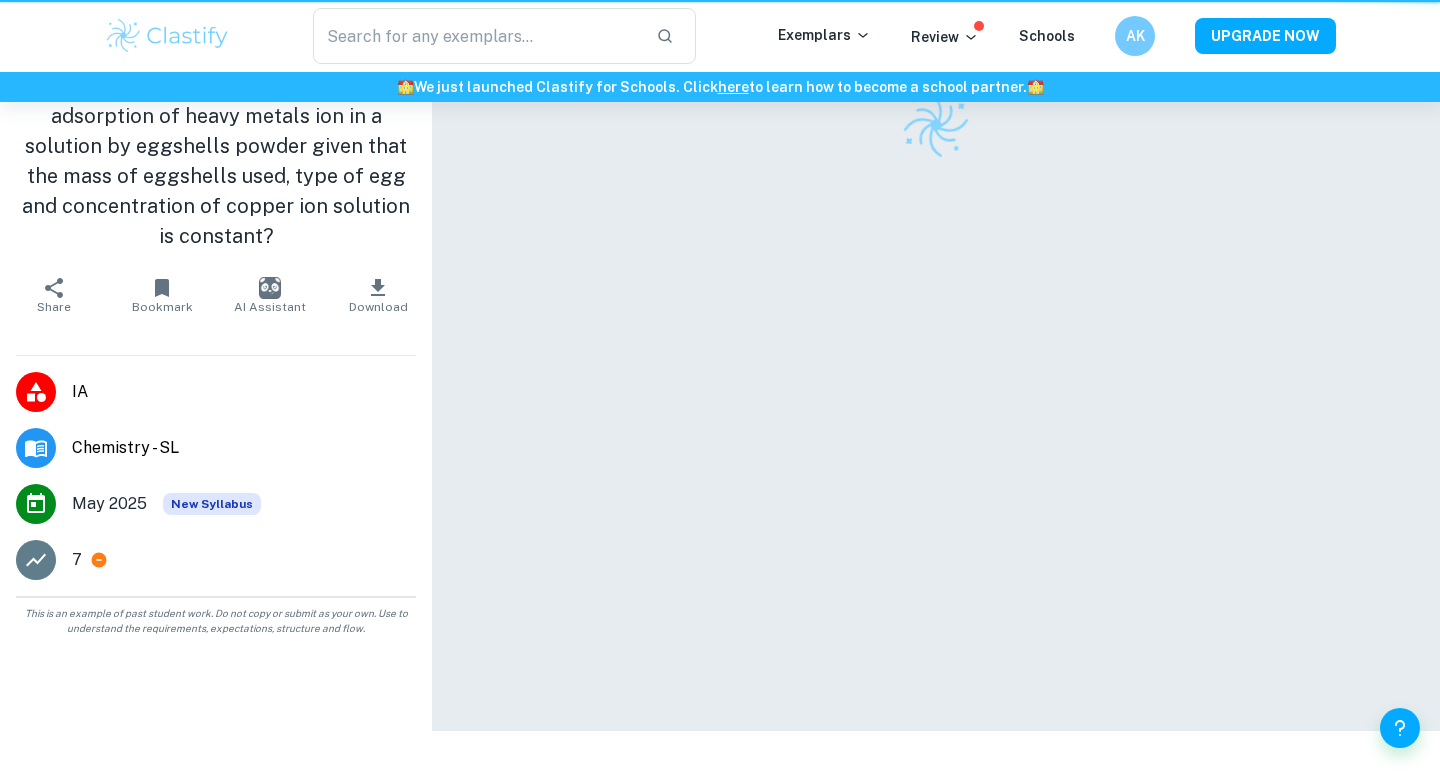 scroll, scrollTop: 0, scrollLeft: 0, axis: both 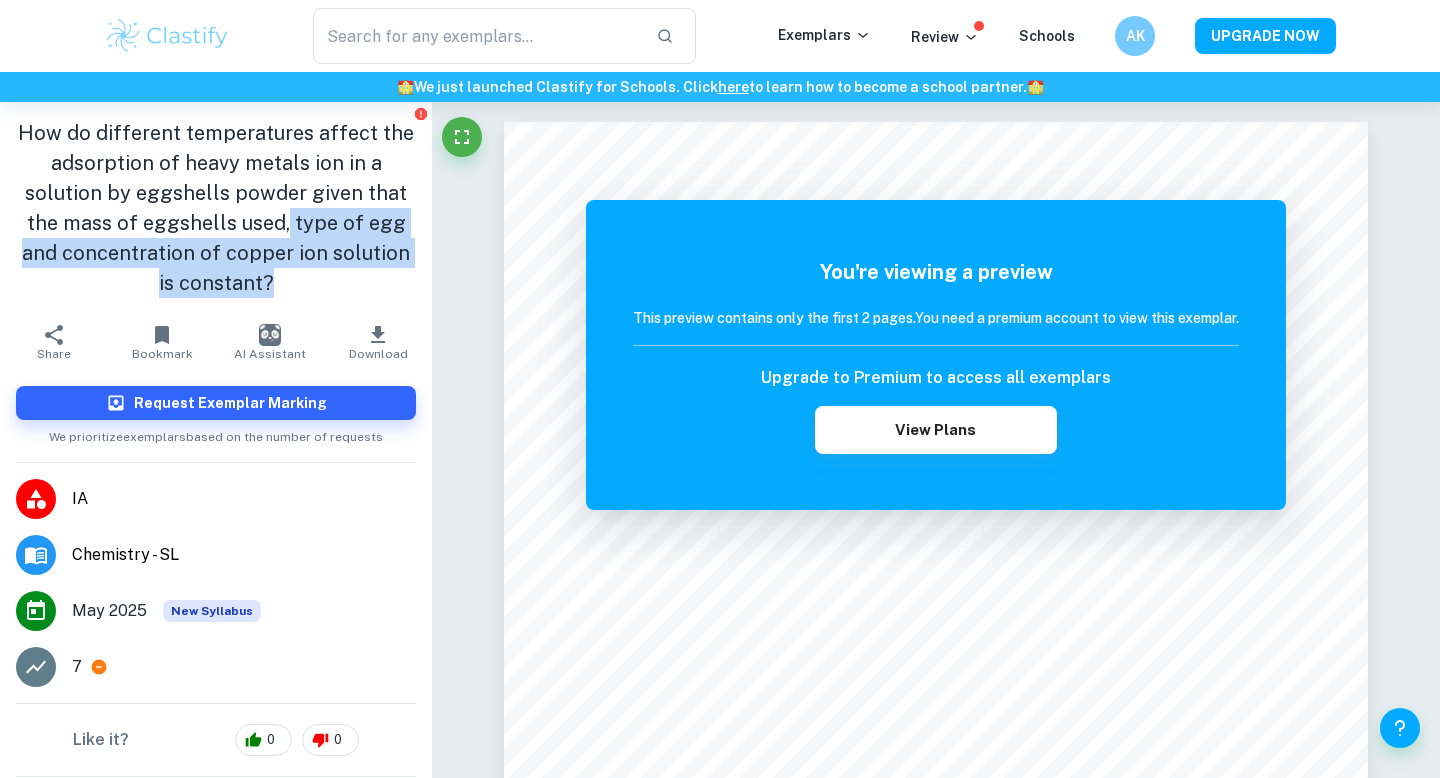 drag, startPoint x: 279, startPoint y: 284, endPoint x: 223, endPoint y: 218, distance: 86.55634 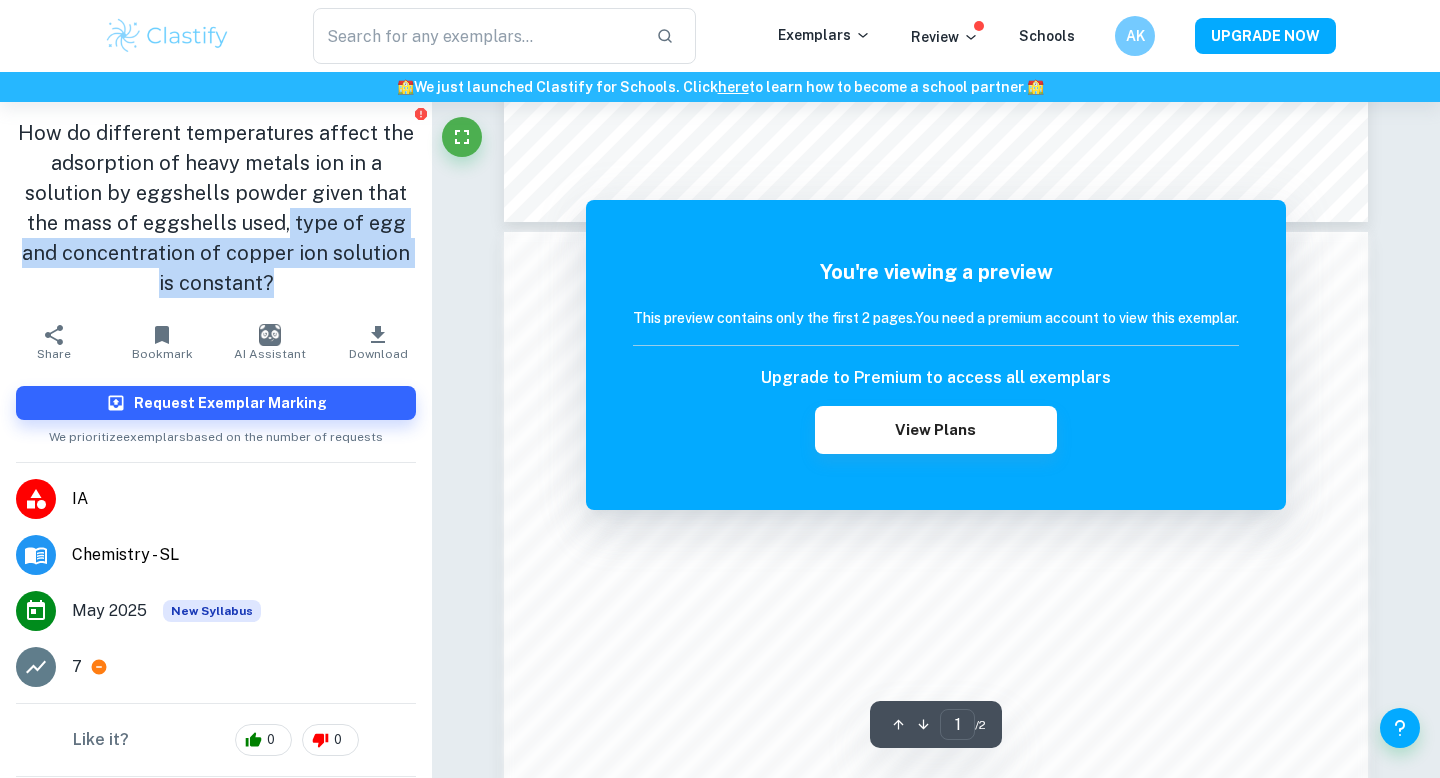 scroll, scrollTop: 1120, scrollLeft: 0, axis: vertical 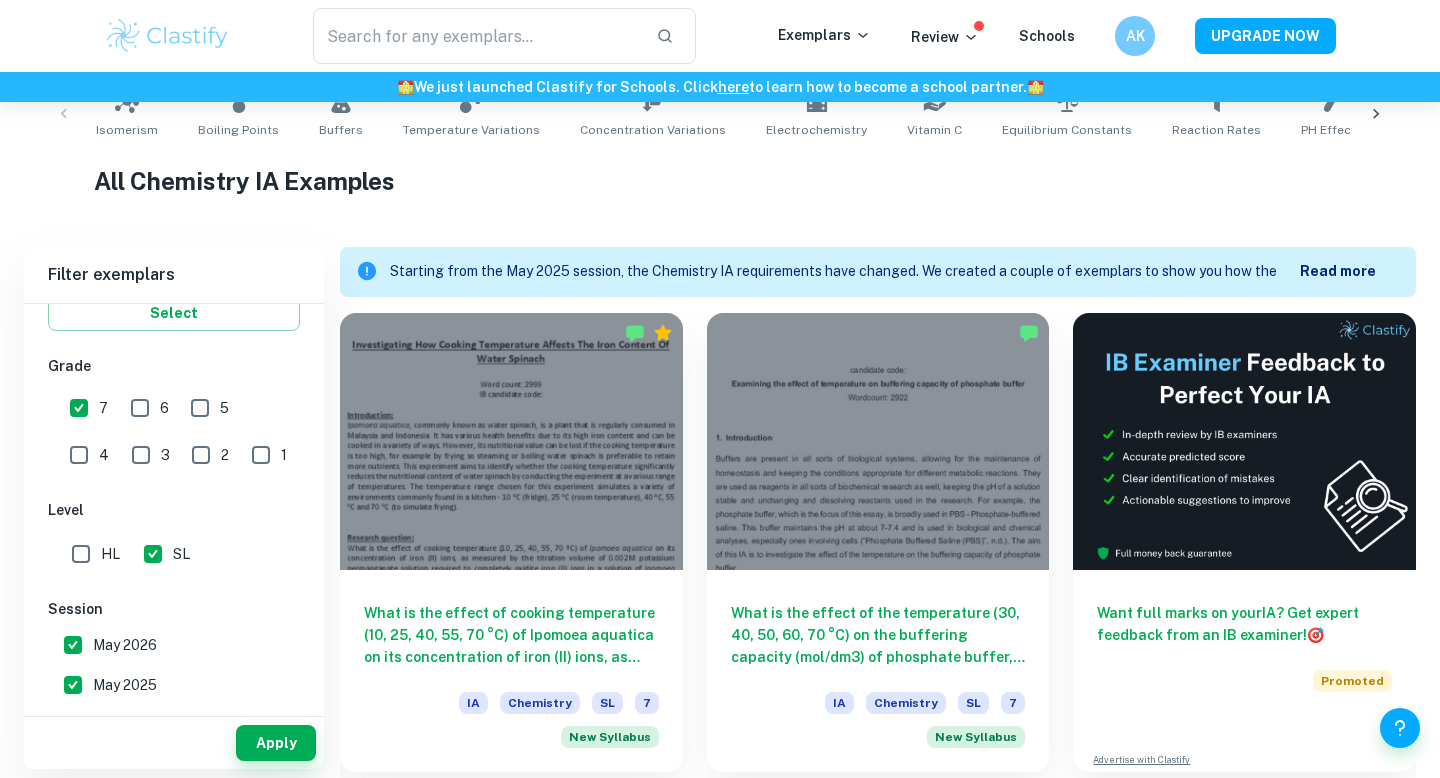 click on "HL" at bounding box center [81, 554] 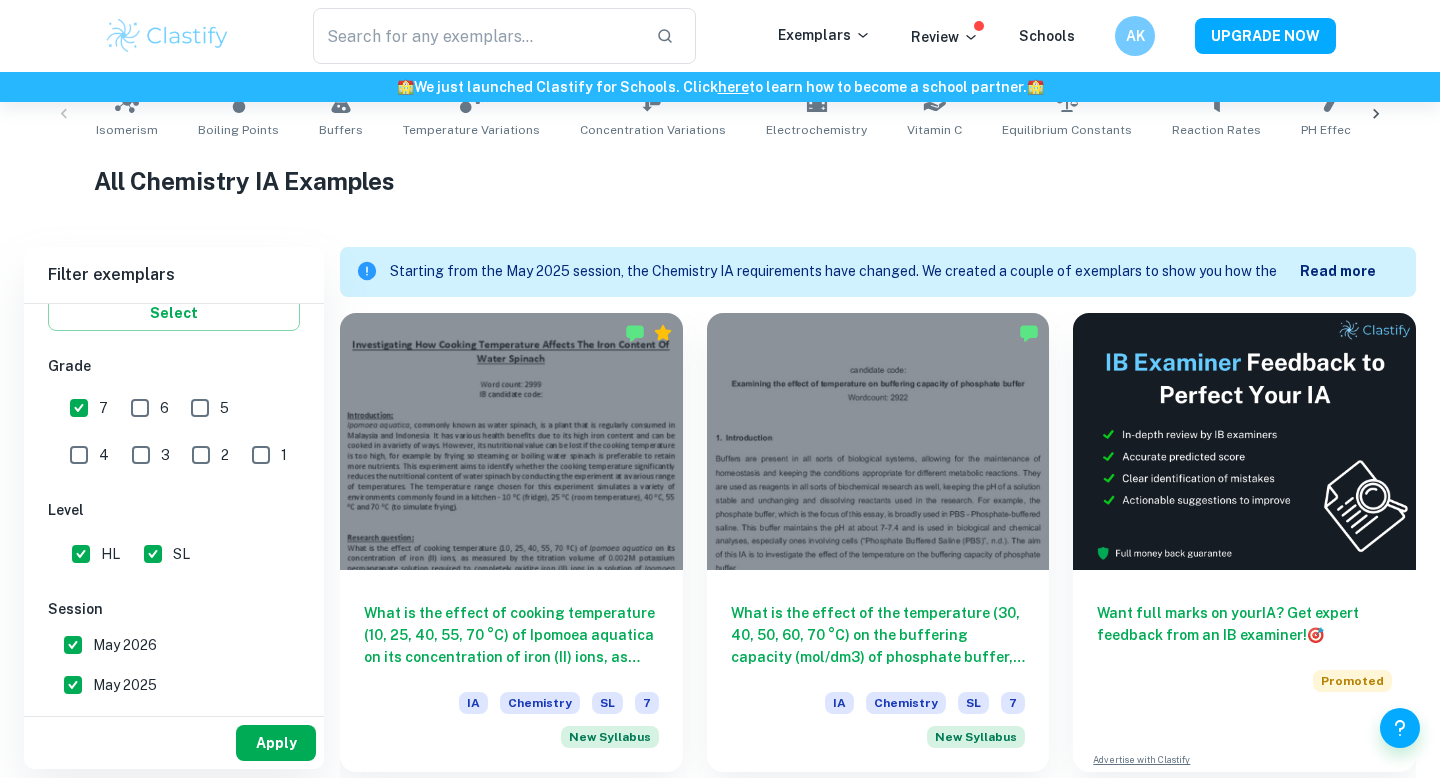 click on "Apply" at bounding box center [276, 743] 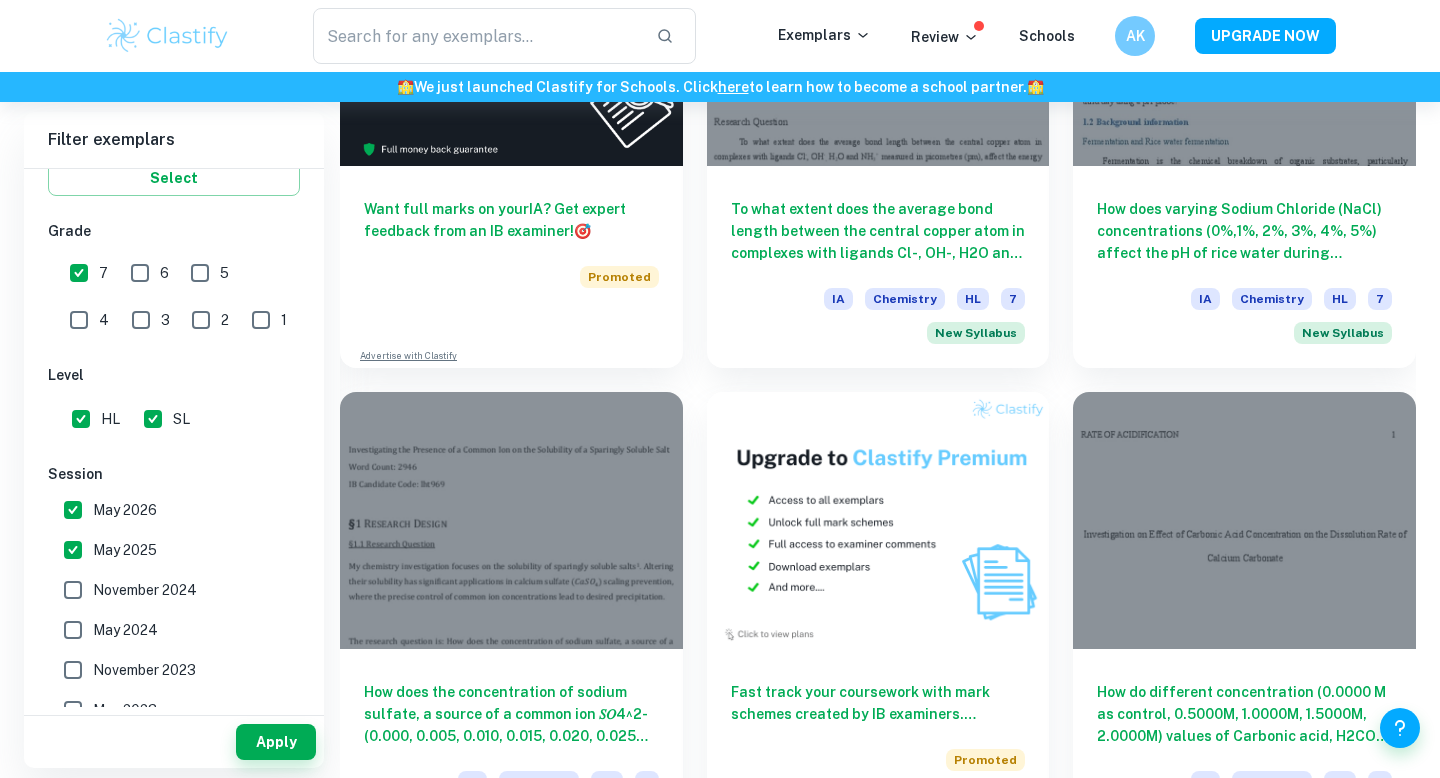 scroll, scrollTop: 4285, scrollLeft: 0, axis: vertical 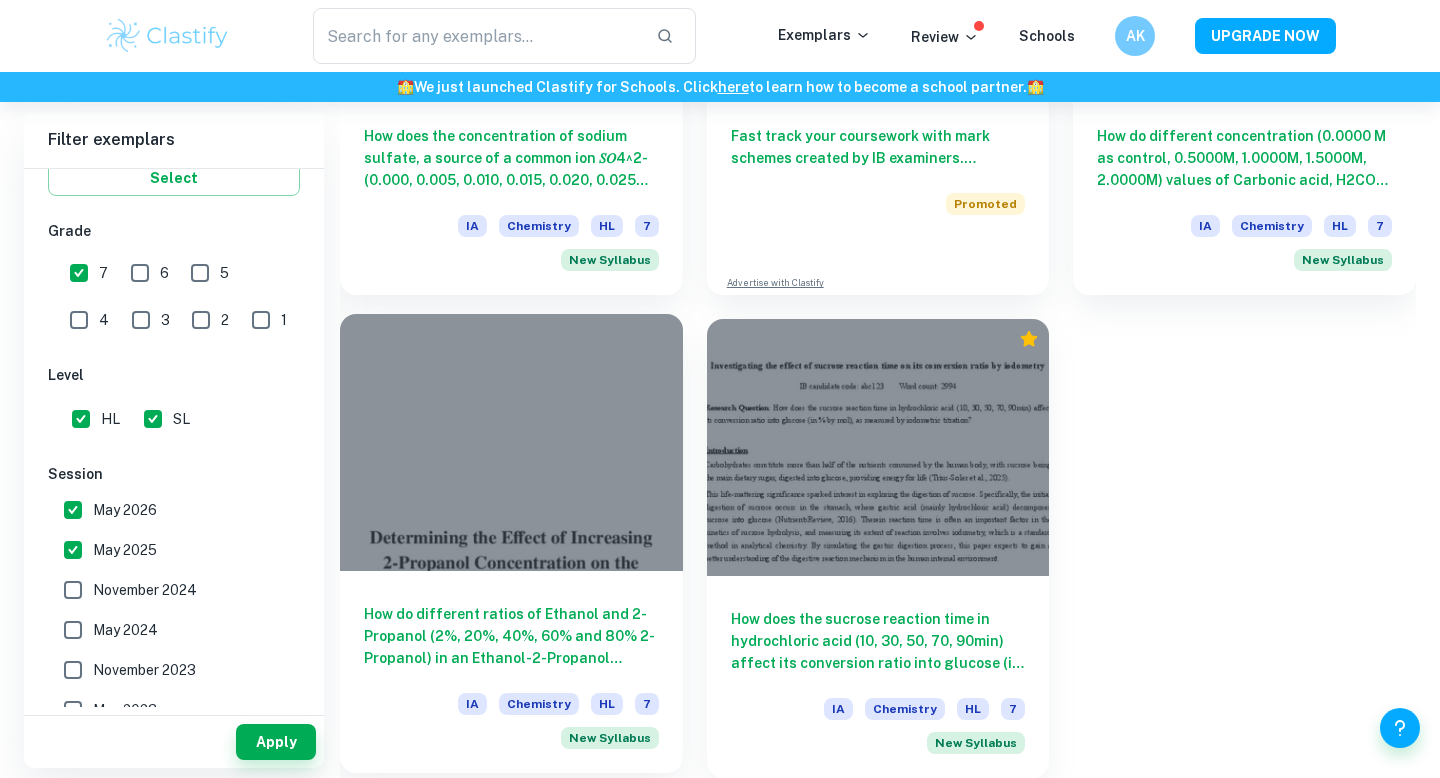 click at bounding box center (511, 442) 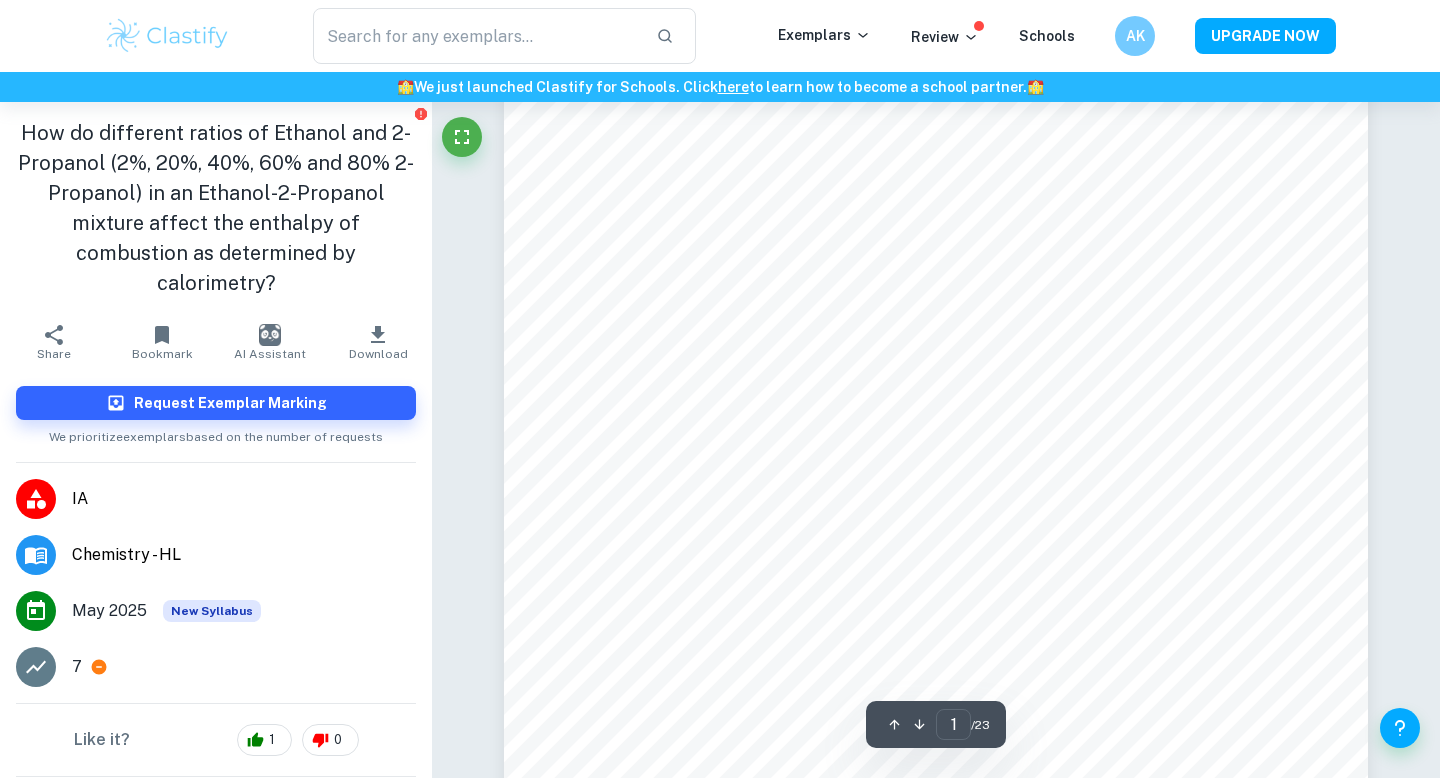 scroll, scrollTop: 315, scrollLeft: 0, axis: vertical 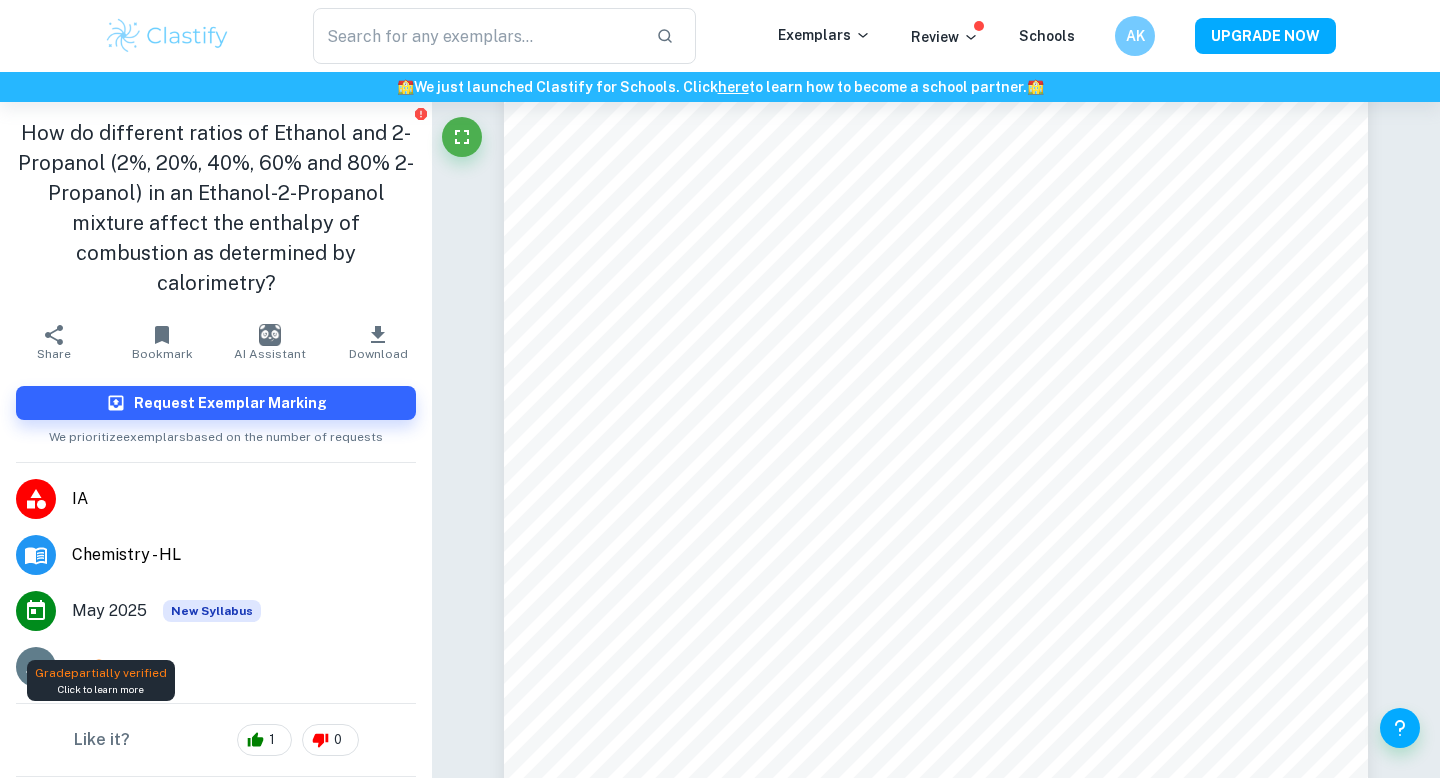 click 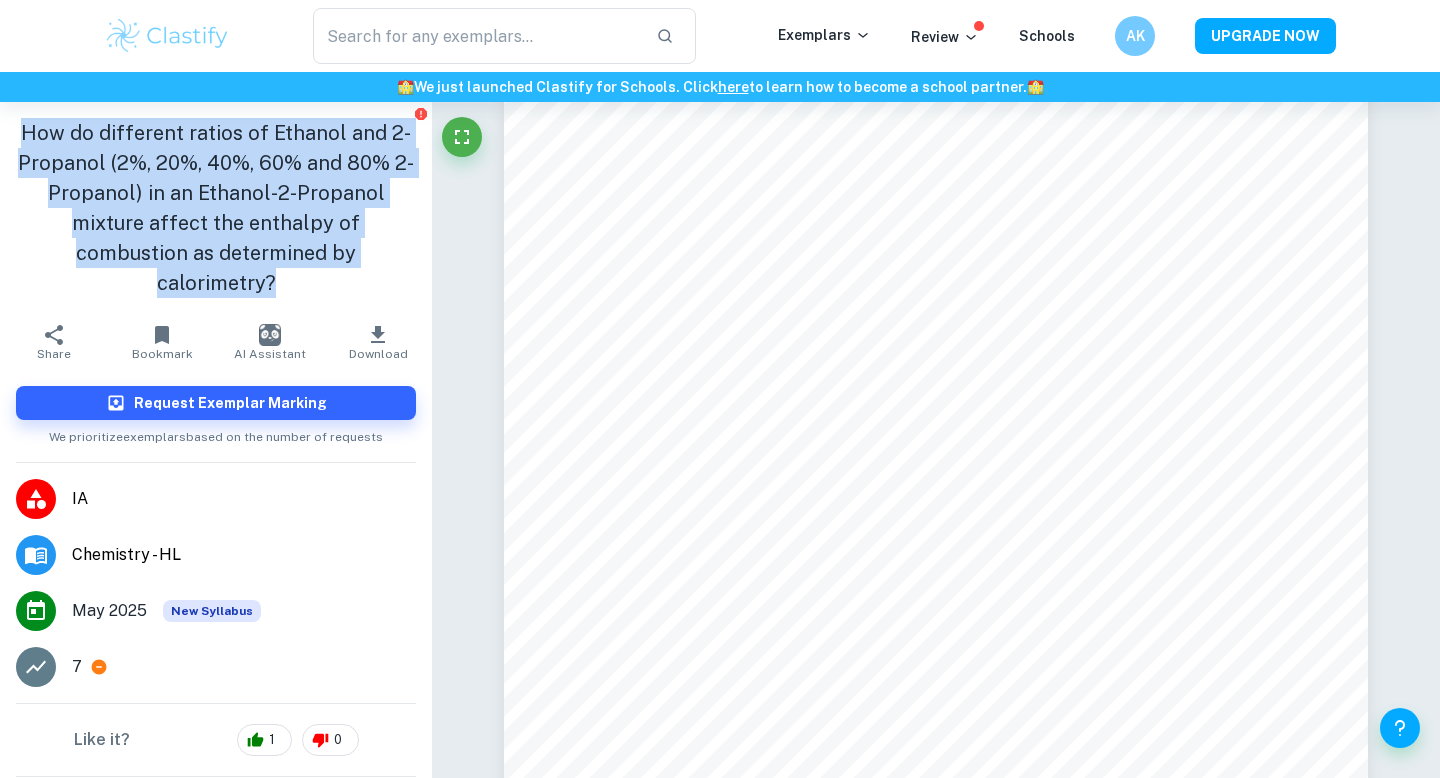 drag, startPoint x: 22, startPoint y: 125, endPoint x: 364, endPoint y: 256, distance: 366.2308 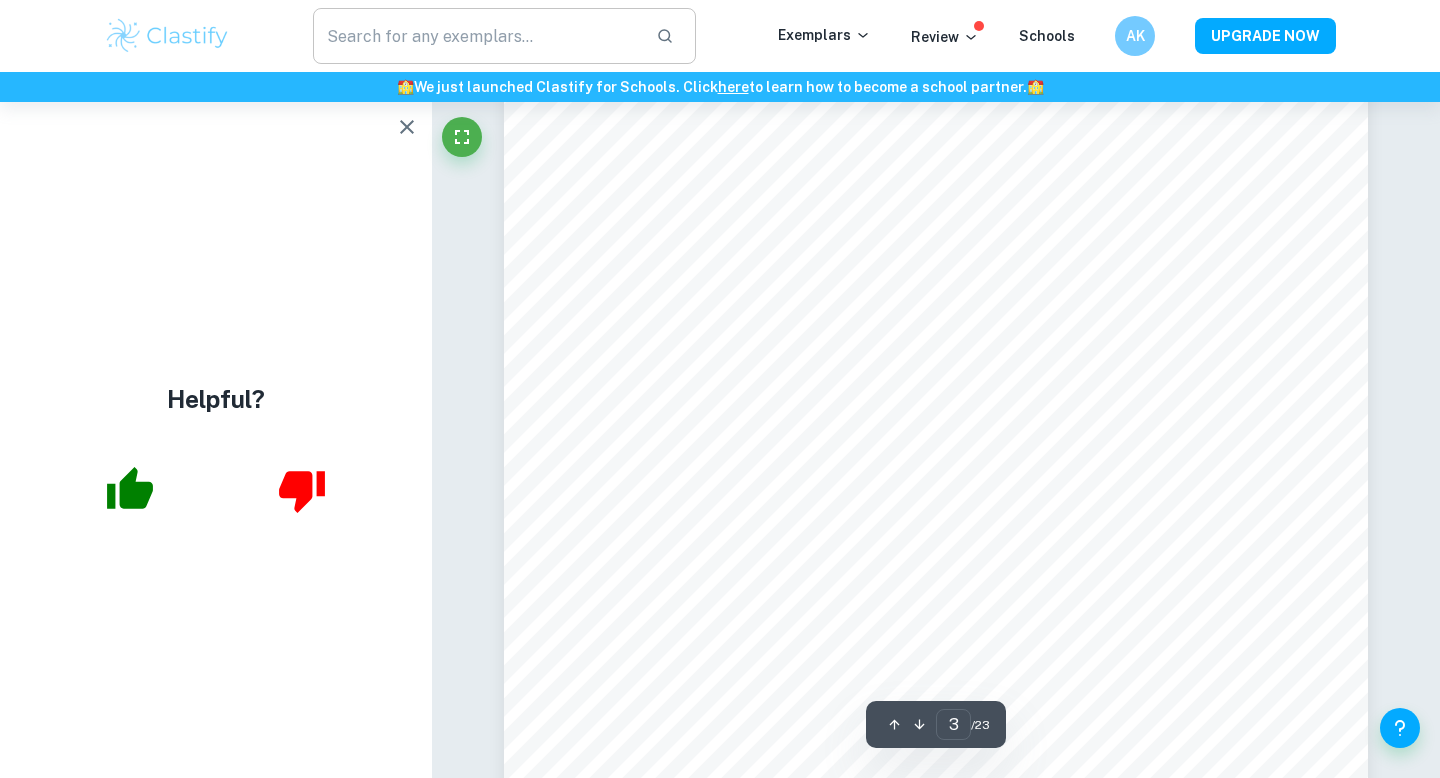 scroll, scrollTop: 2625, scrollLeft: 0, axis: vertical 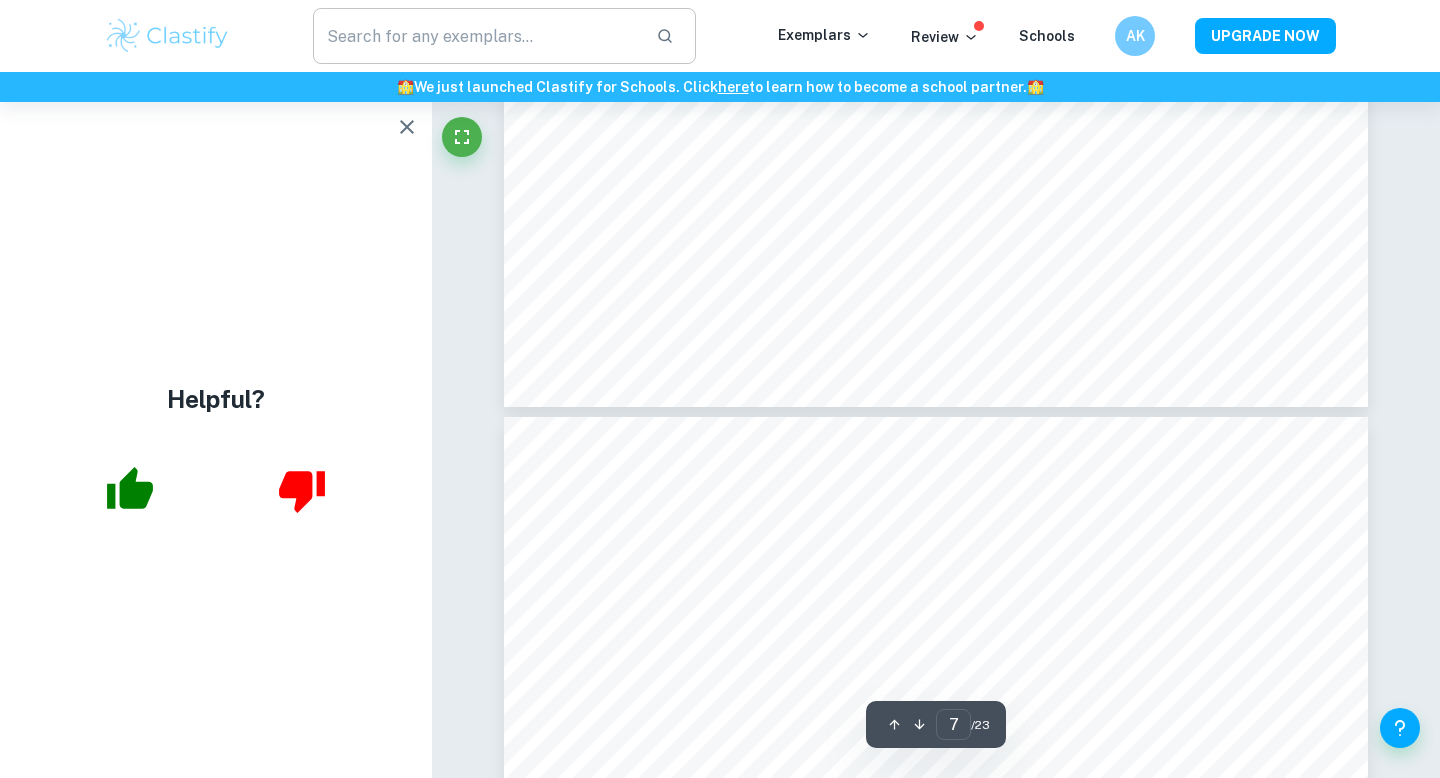 type on "6" 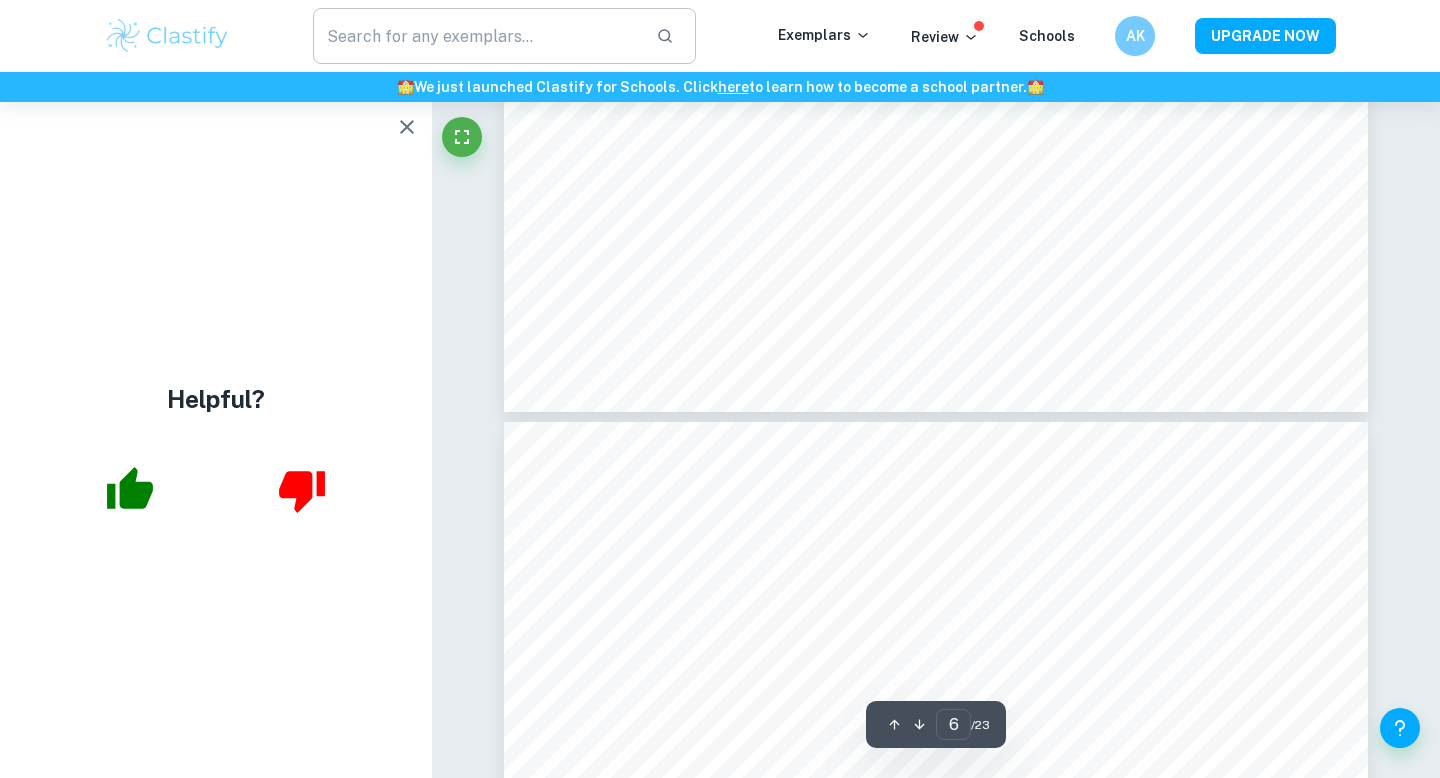 scroll, scrollTop: 6665, scrollLeft: 0, axis: vertical 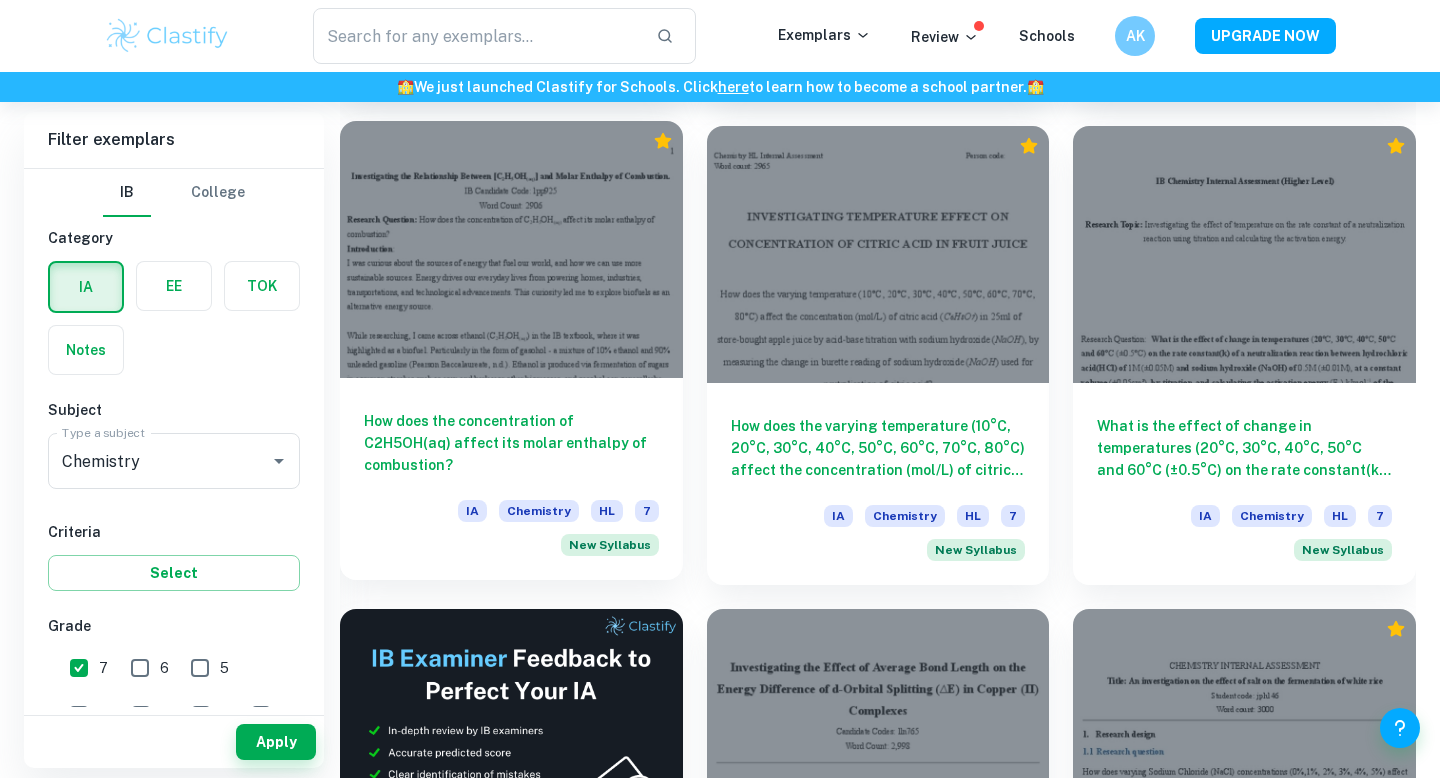 click on "How does the concentration of C2H5OH(aq) affect its molar enthalpy of combustion? IA Chemistry HL 7 New Syllabus" at bounding box center (511, 479) 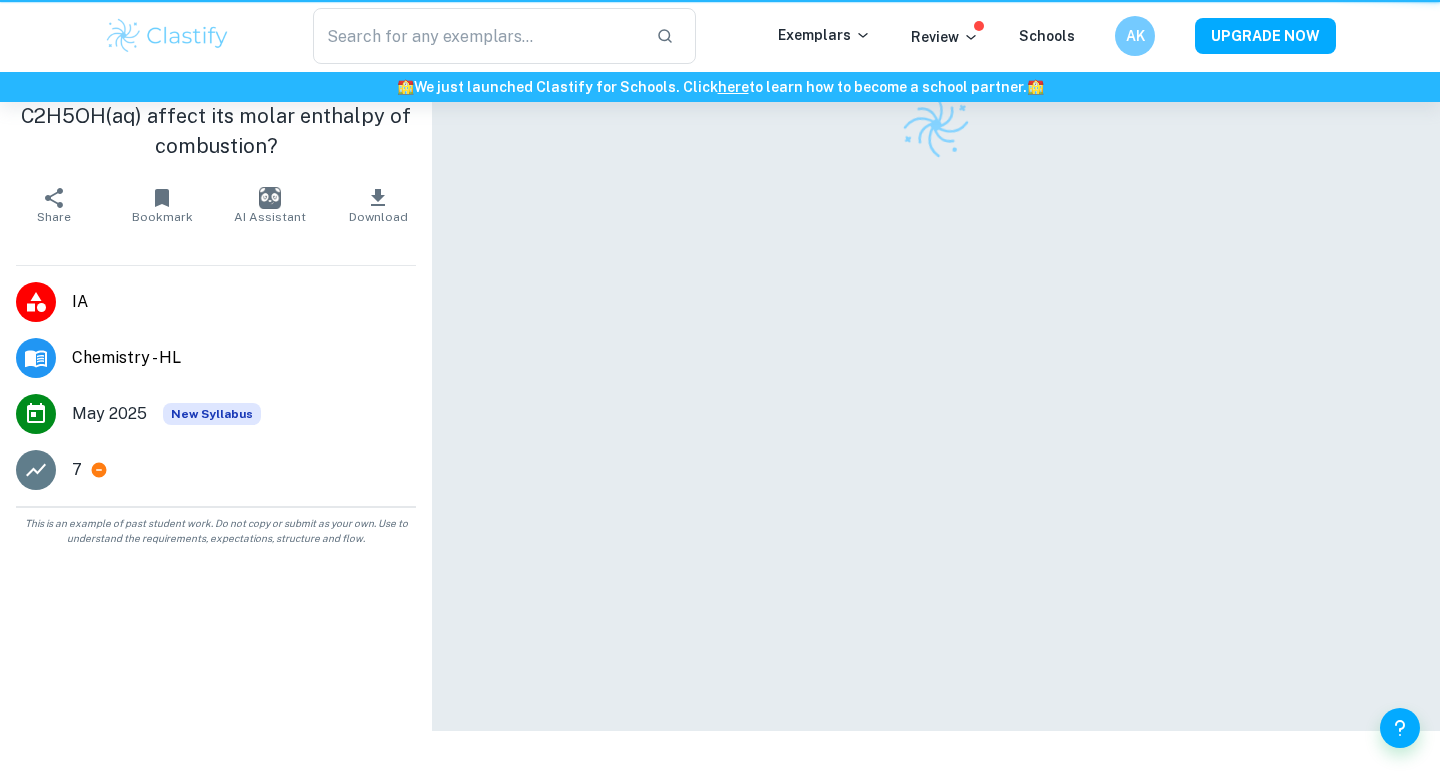 scroll, scrollTop: 0, scrollLeft: 0, axis: both 